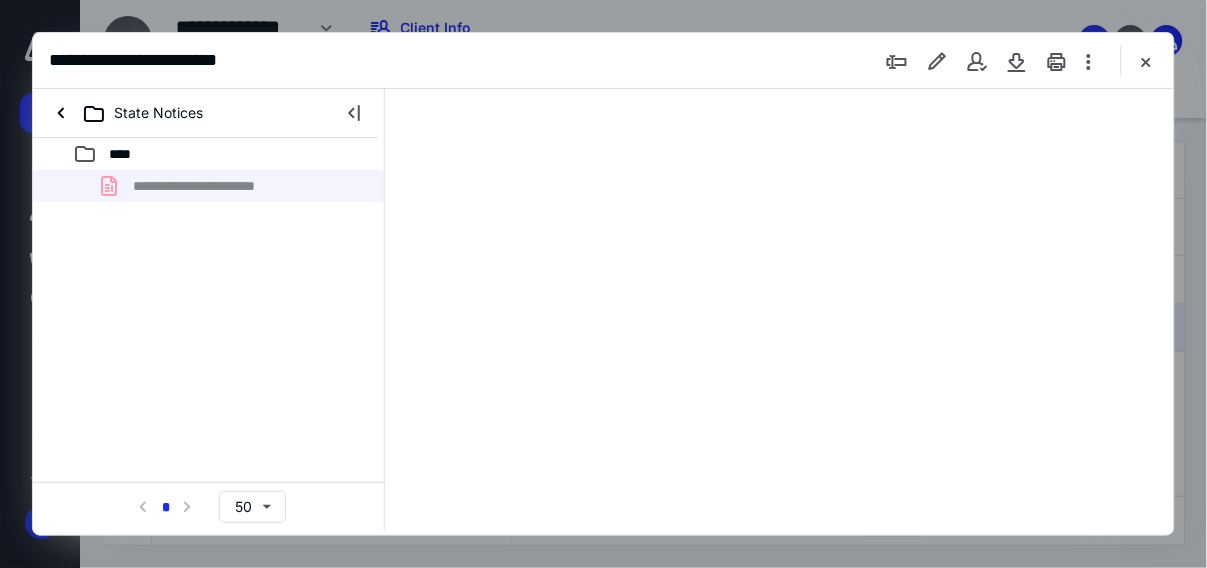 scroll, scrollTop: 0, scrollLeft: 0, axis: both 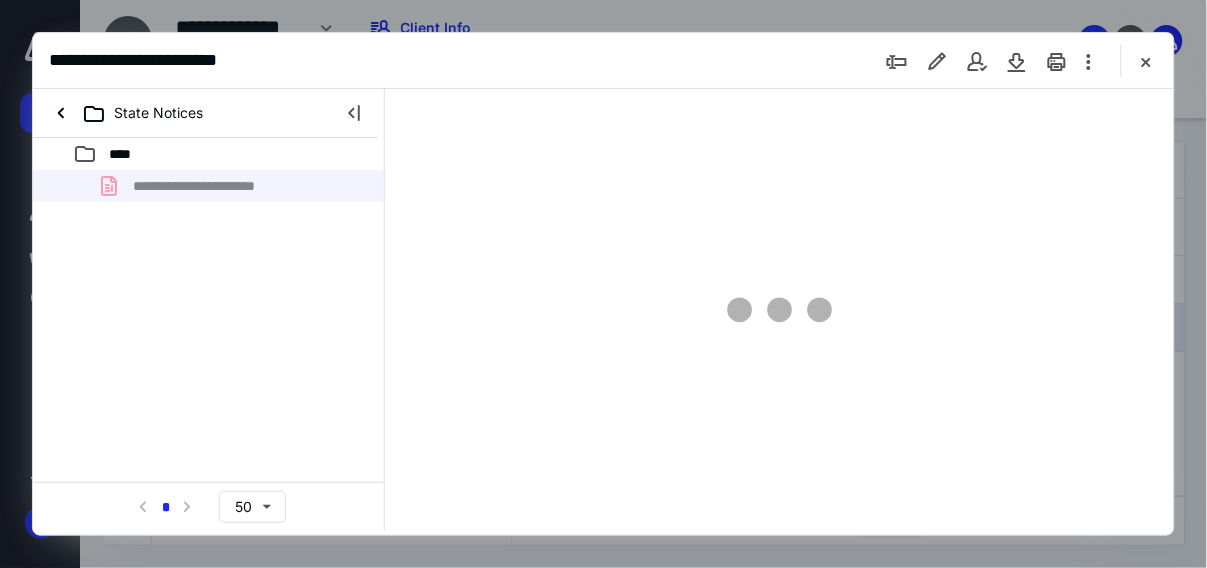 type on "40" 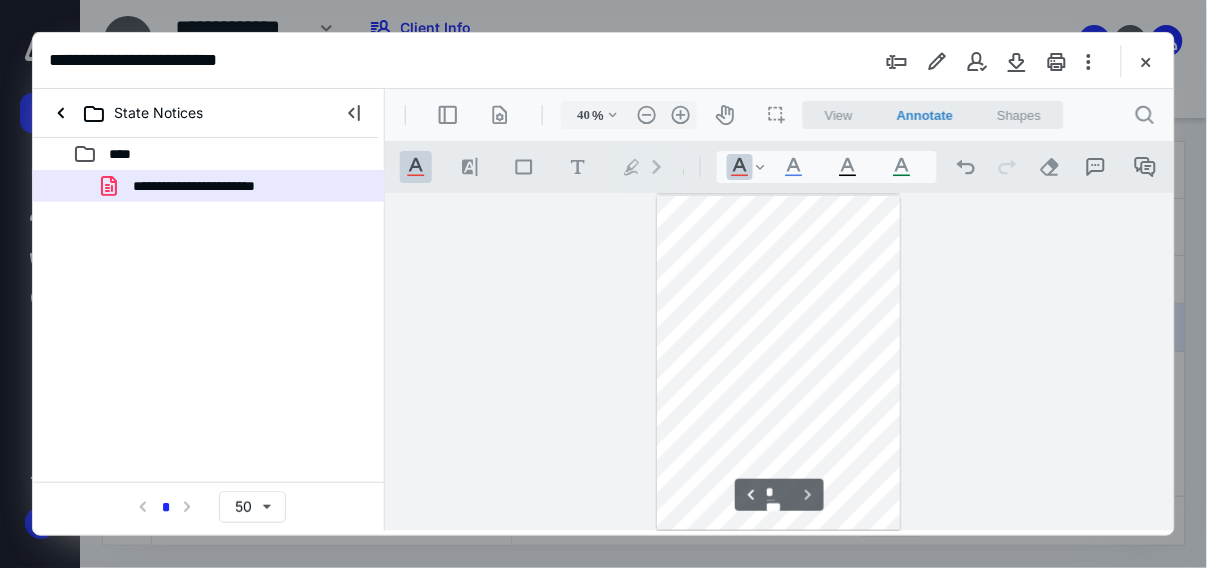 scroll, scrollTop: 30, scrollLeft: 0, axis: vertical 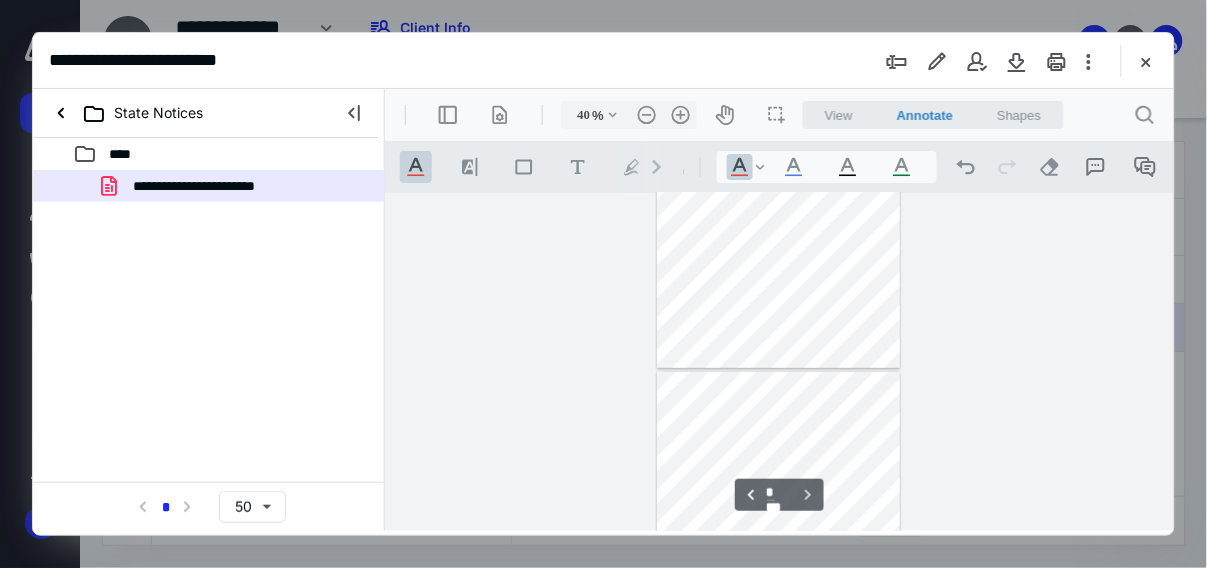 type on "*" 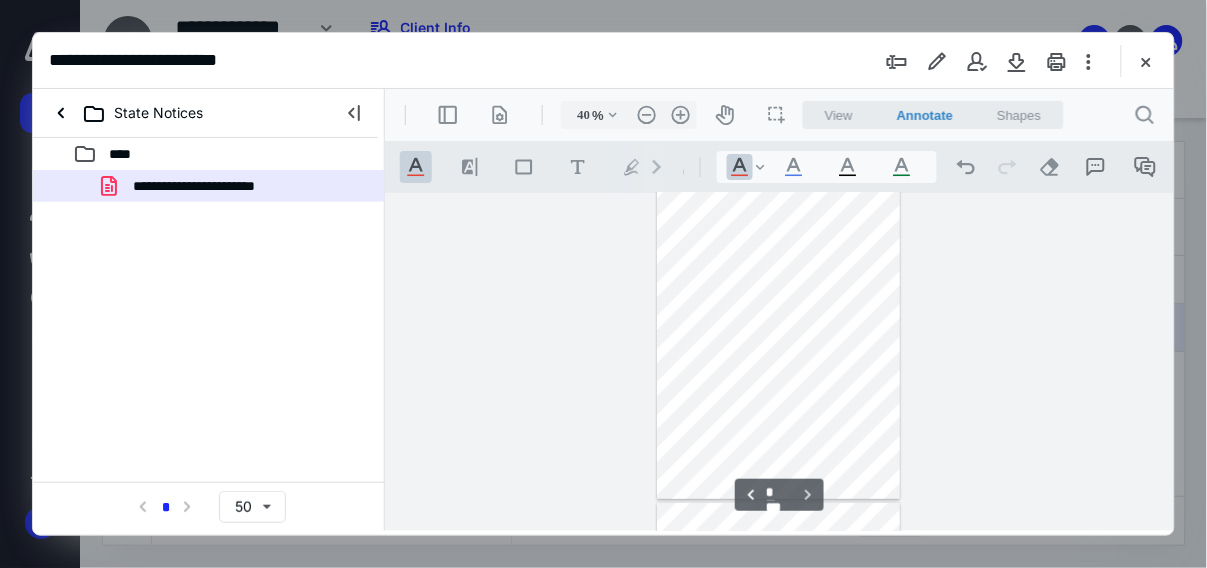 scroll, scrollTop: 0, scrollLeft: 0, axis: both 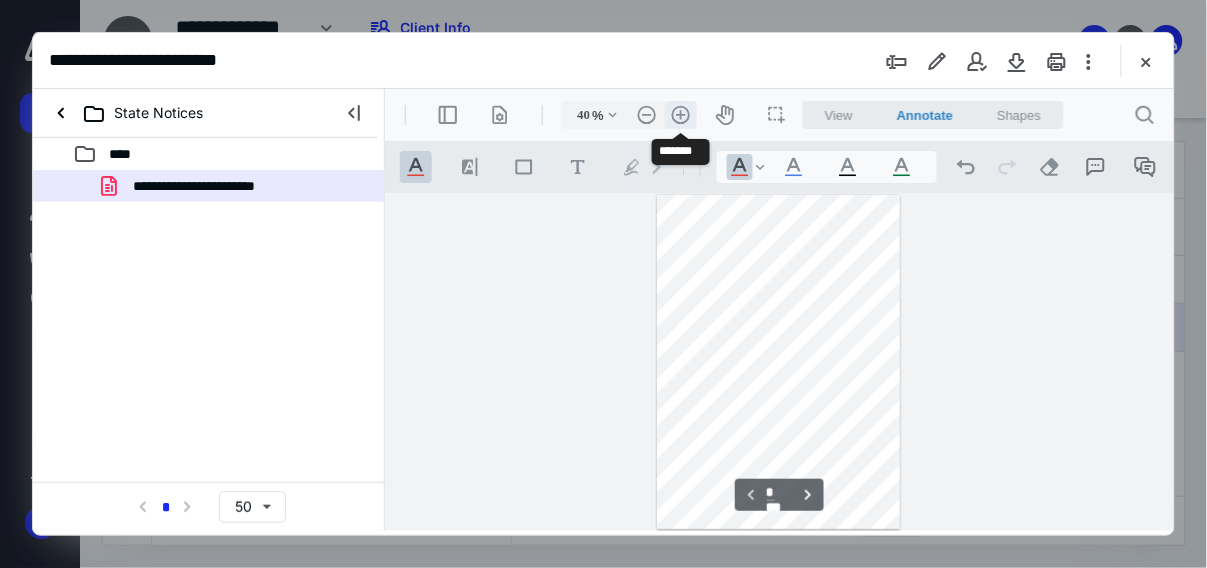 click on ".cls-1{fill:#abb0c4;} icon - header - zoom - in - line" at bounding box center (680, 114) 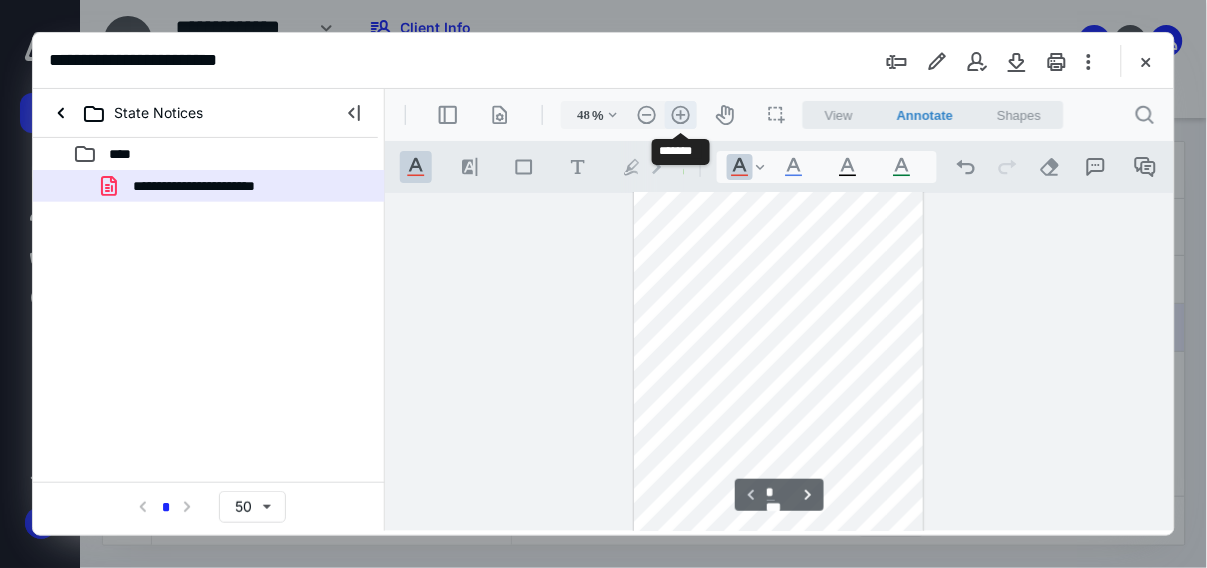 click on ".cls-1{fill:#abb0c4;} icon - header - zoom - in - line" at bounding box center (680, 114) 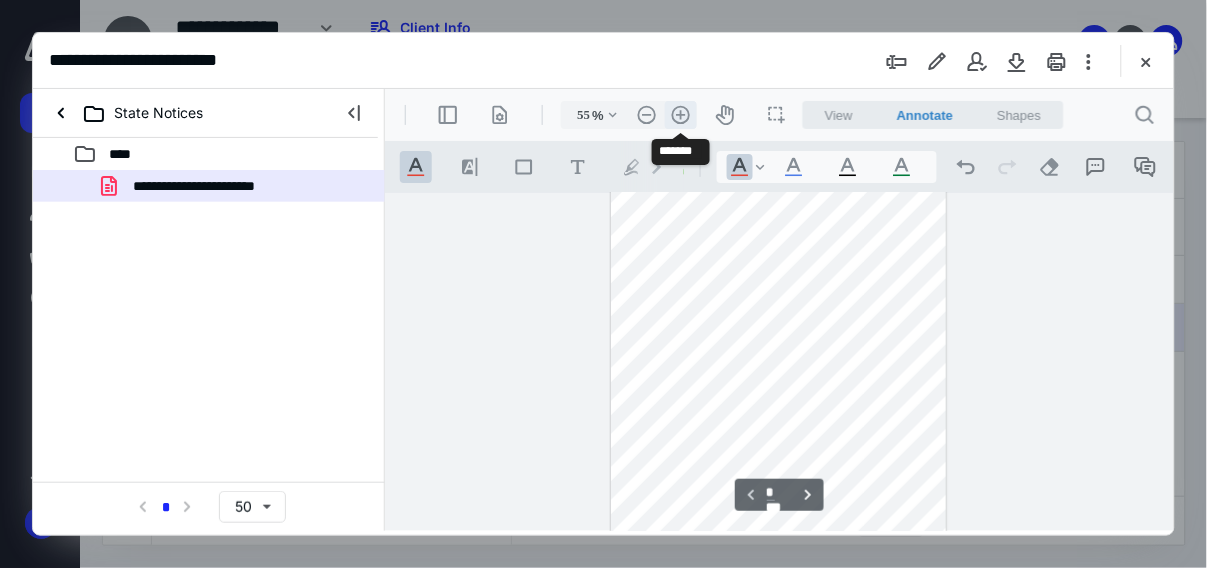 click on ".cls-1{fill:#abb0c4;} icon - header - zoom - in - line" at bounding box center [680, 114] 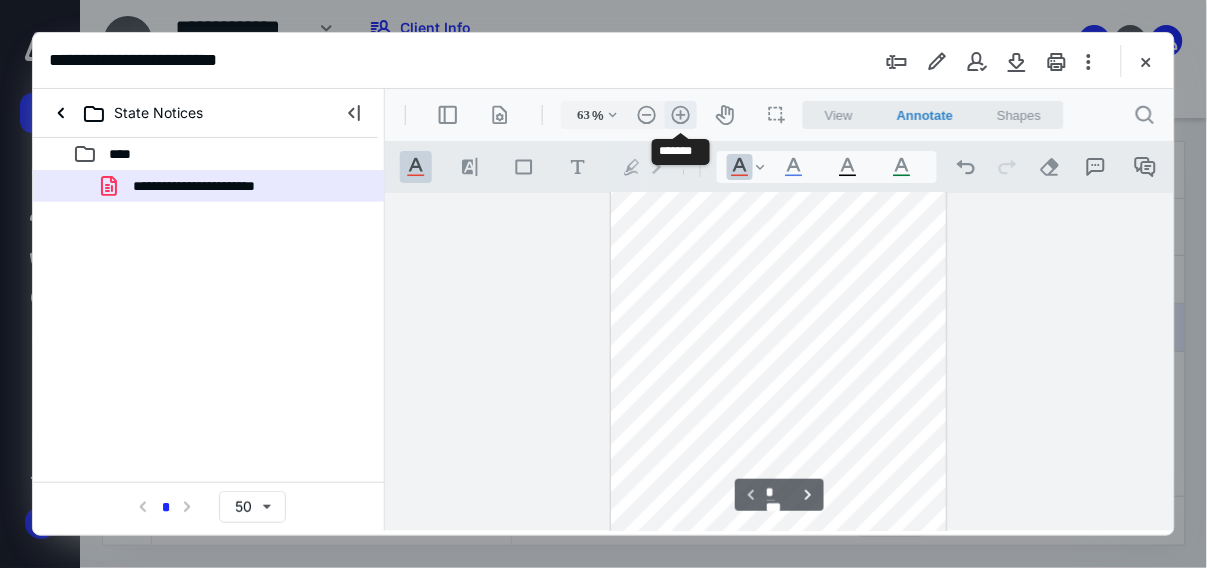 click on ".cls-1{fill:#abb0c4;} icon - header - zoom - in - line" at bounding box center [680, 114] 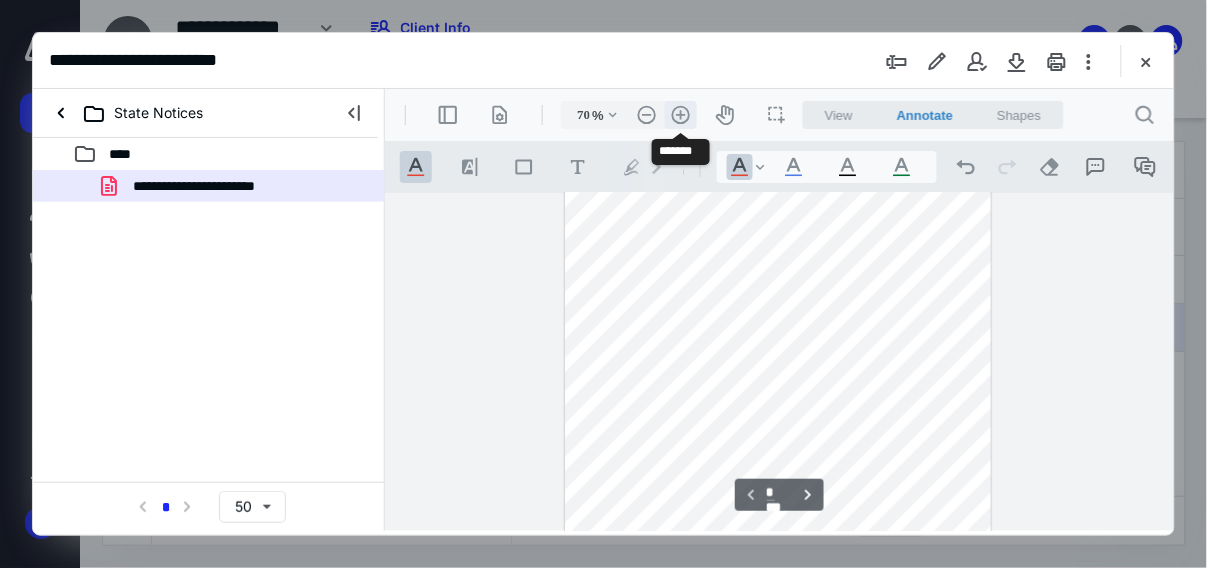 click on ".cls-1{fill:#abb0c4;} icon - header - zoom - in - line" at bounding box center (680, 114) 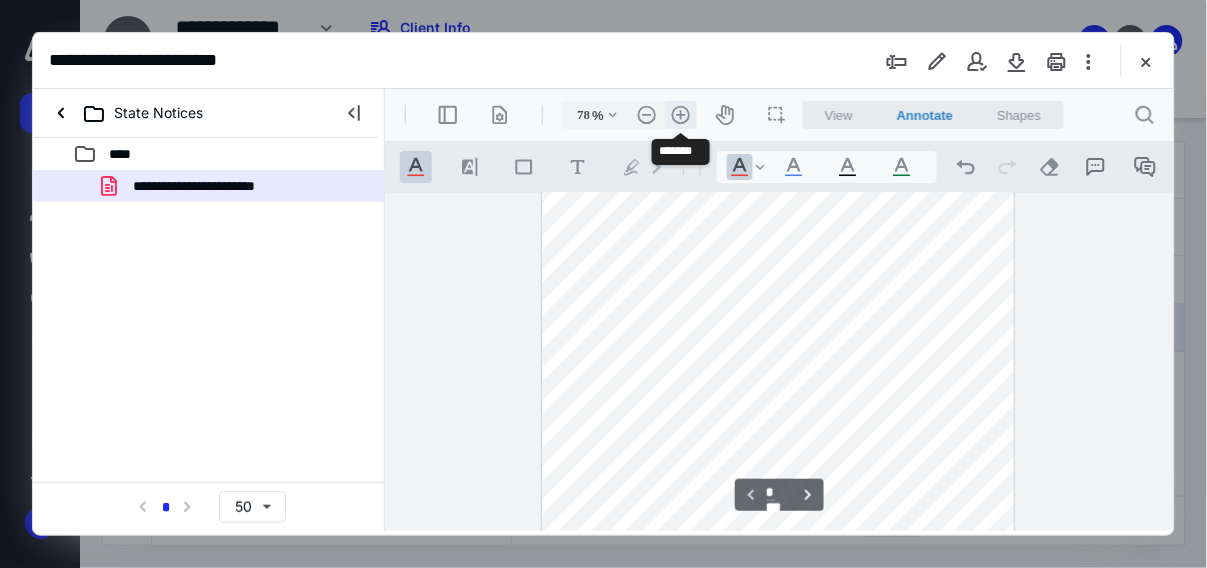 click on ".cls-1{fill:#abb0c4;} icon - header - zoom - in - line" at bounding box center (680, 114) 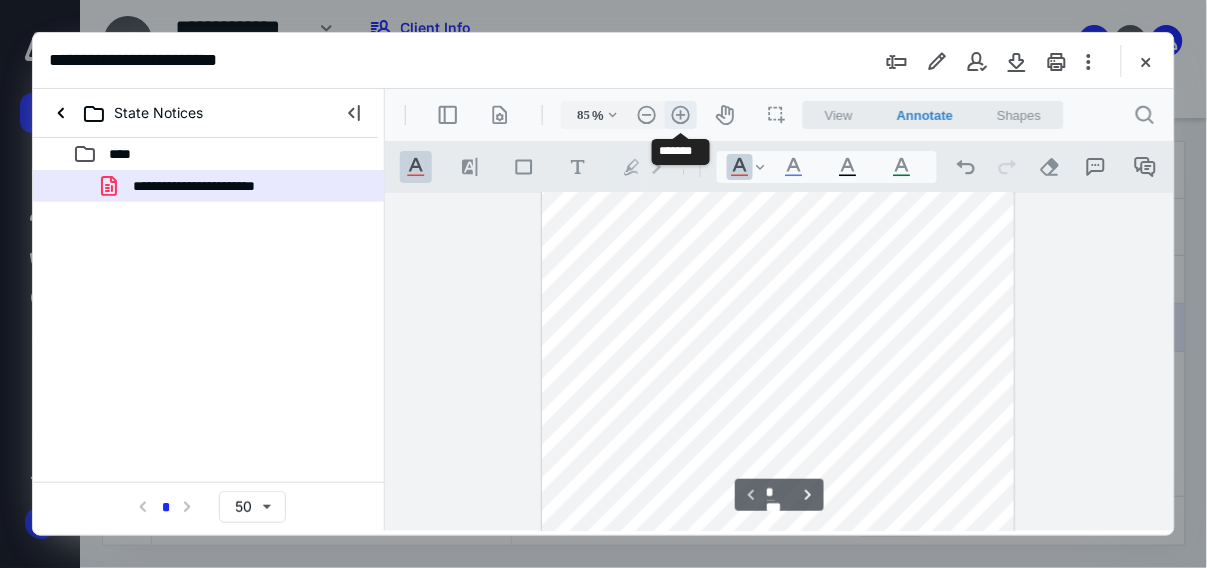 click on ".cls-1{fill:#abb0c4;} icon - header - zoom - in - line" at bounding box center (680, 114) 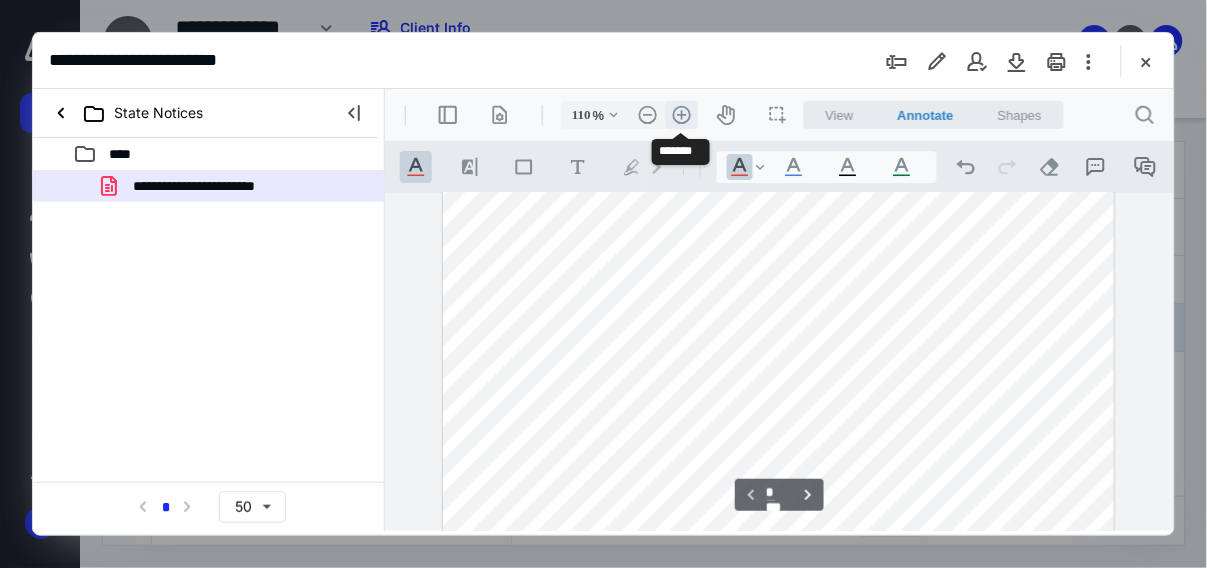 scroll, scrollTop: 206, scrollLeft: 0, axis: vertical 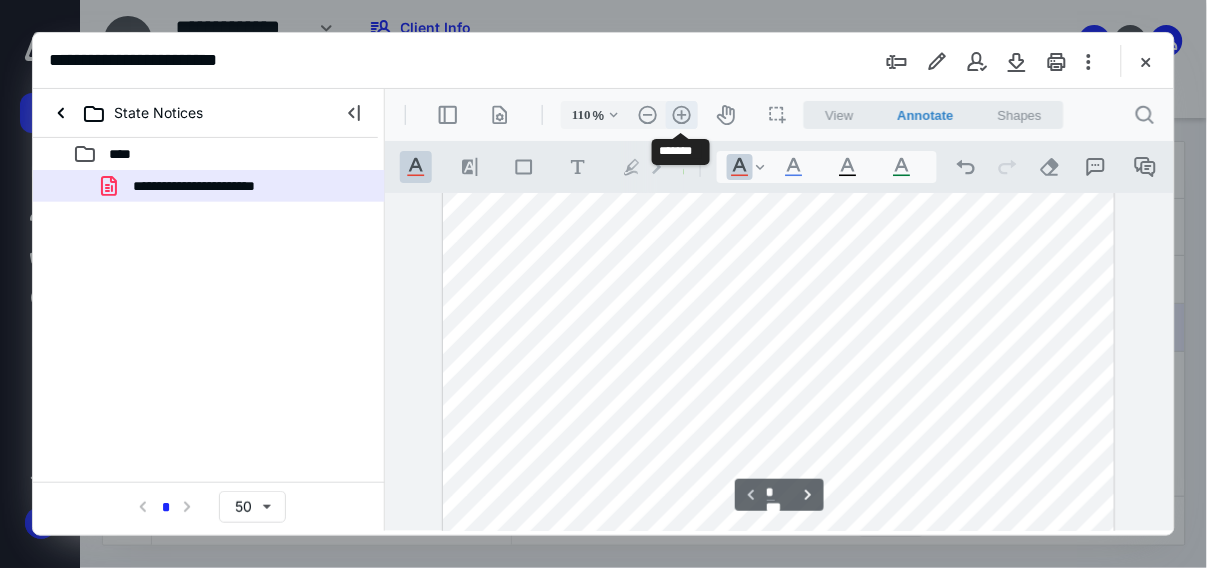 click on ".cls-1{fill:#abb0c4;} icon - header - zoom - in - line" at bounding box center [681, 114] 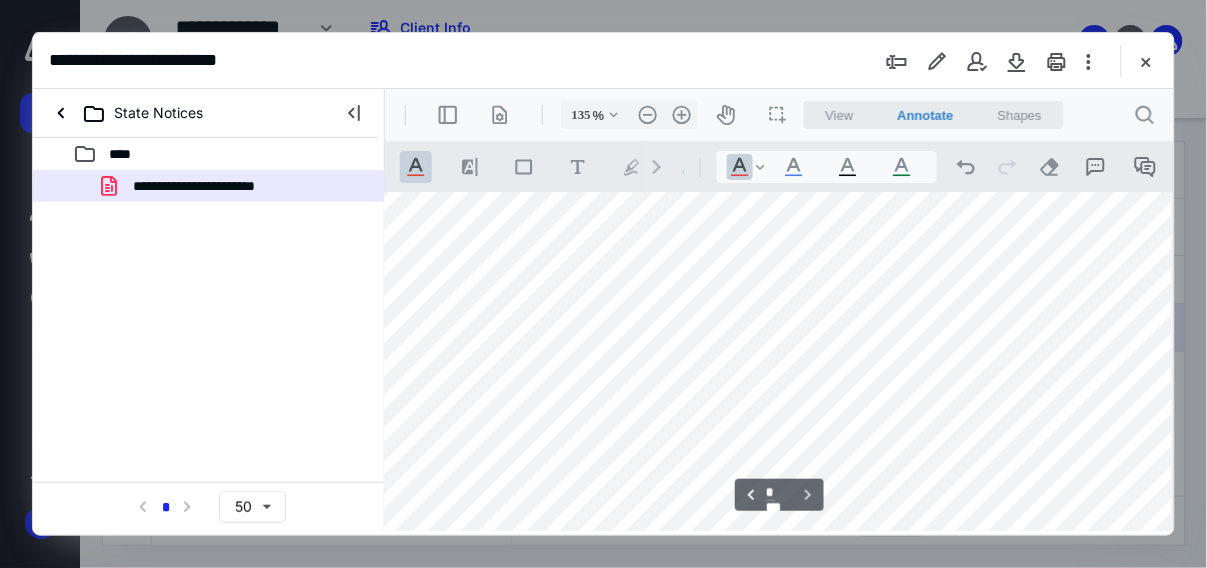 scroll, scrollTop: 1391, scrollLeft: 27, axis: both 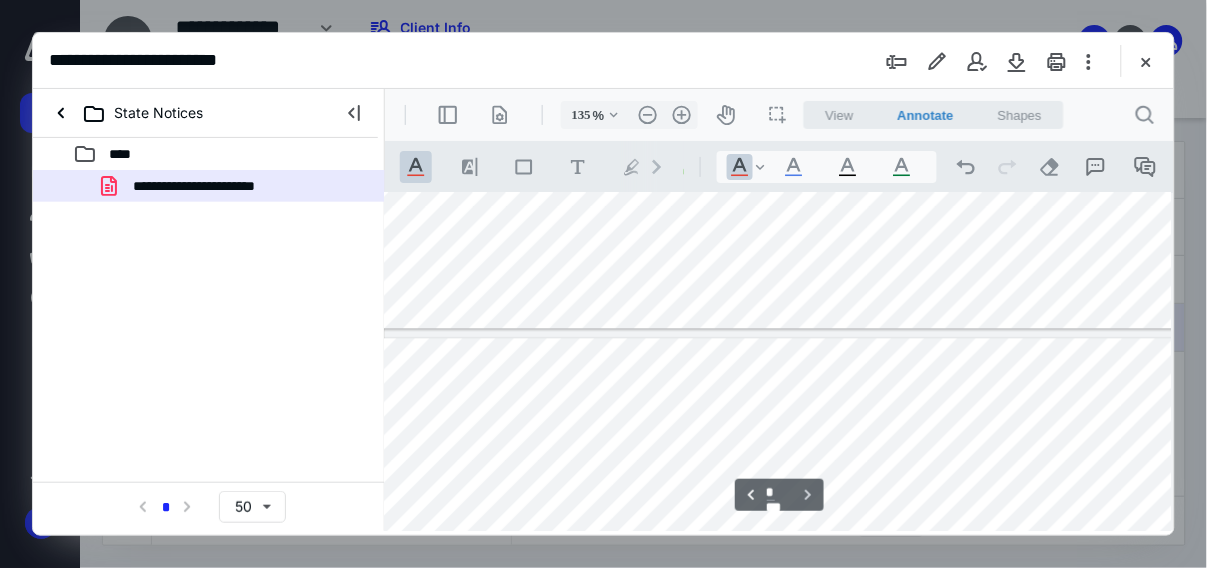 type on "*" 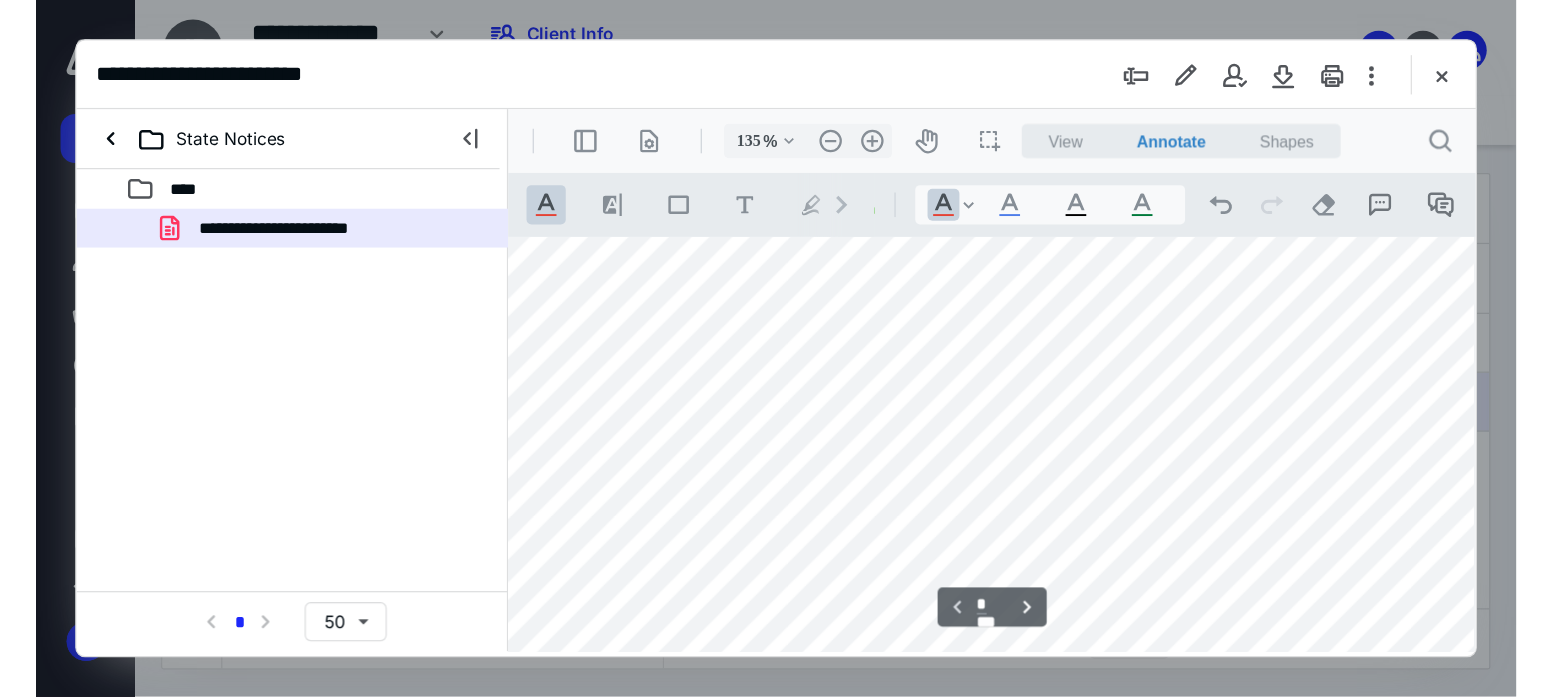 scroll, scrollTop: 280, scrollLeft: 27, axis: both 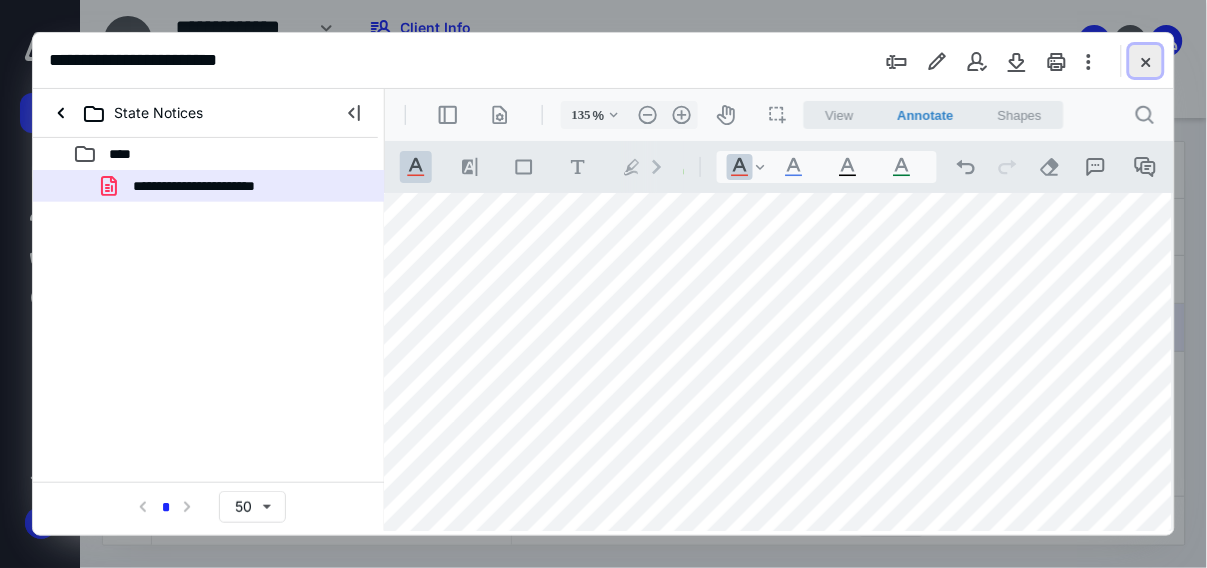 click at bounding box center (1146, 61) 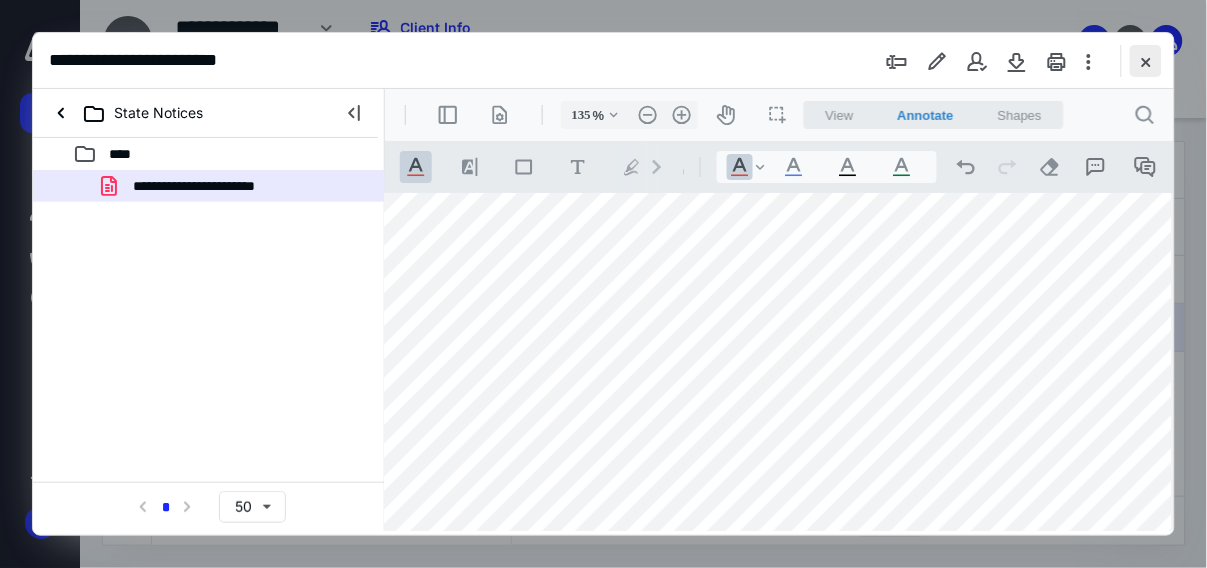 checkbox on "false" 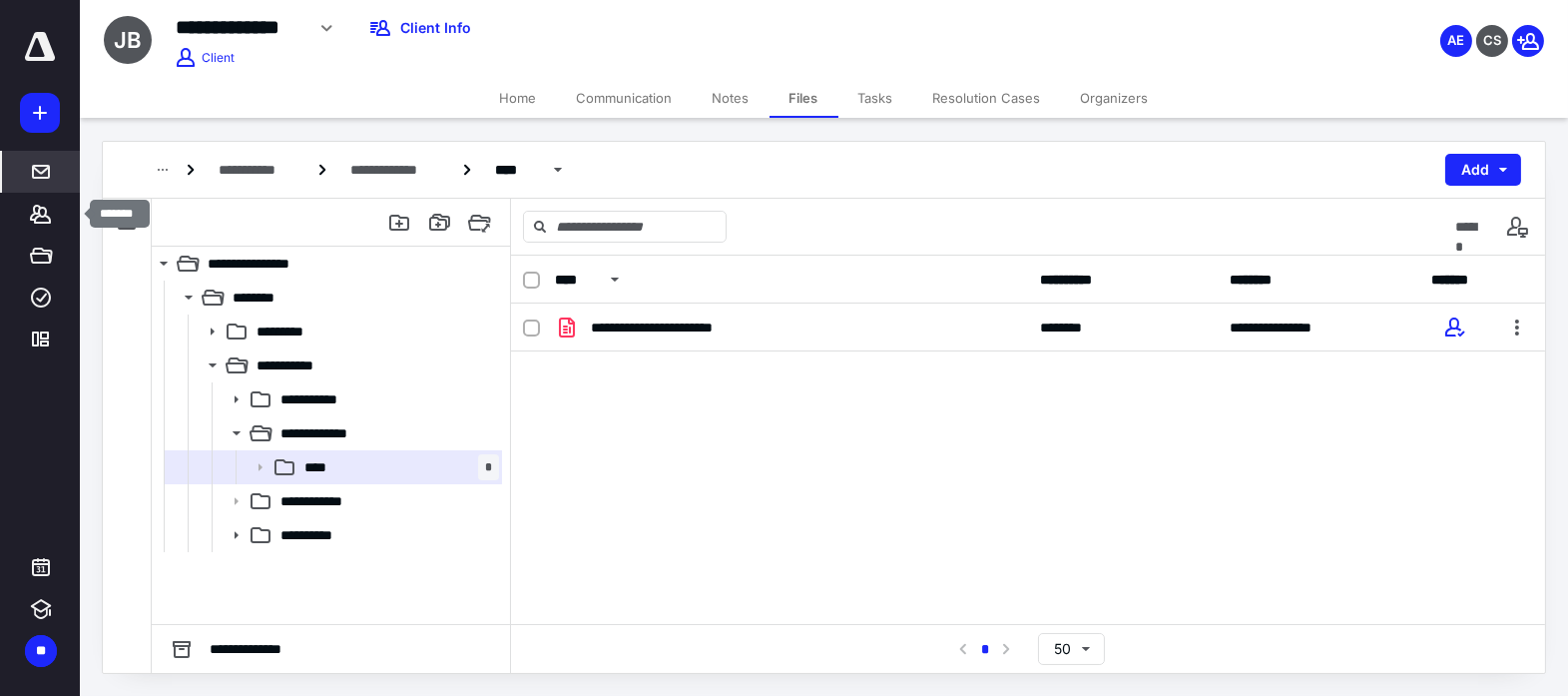 drag, startPoint x: 45, startPoint y: 208, endPoint x: 66, endPoint y: 178, distance: 36.619667 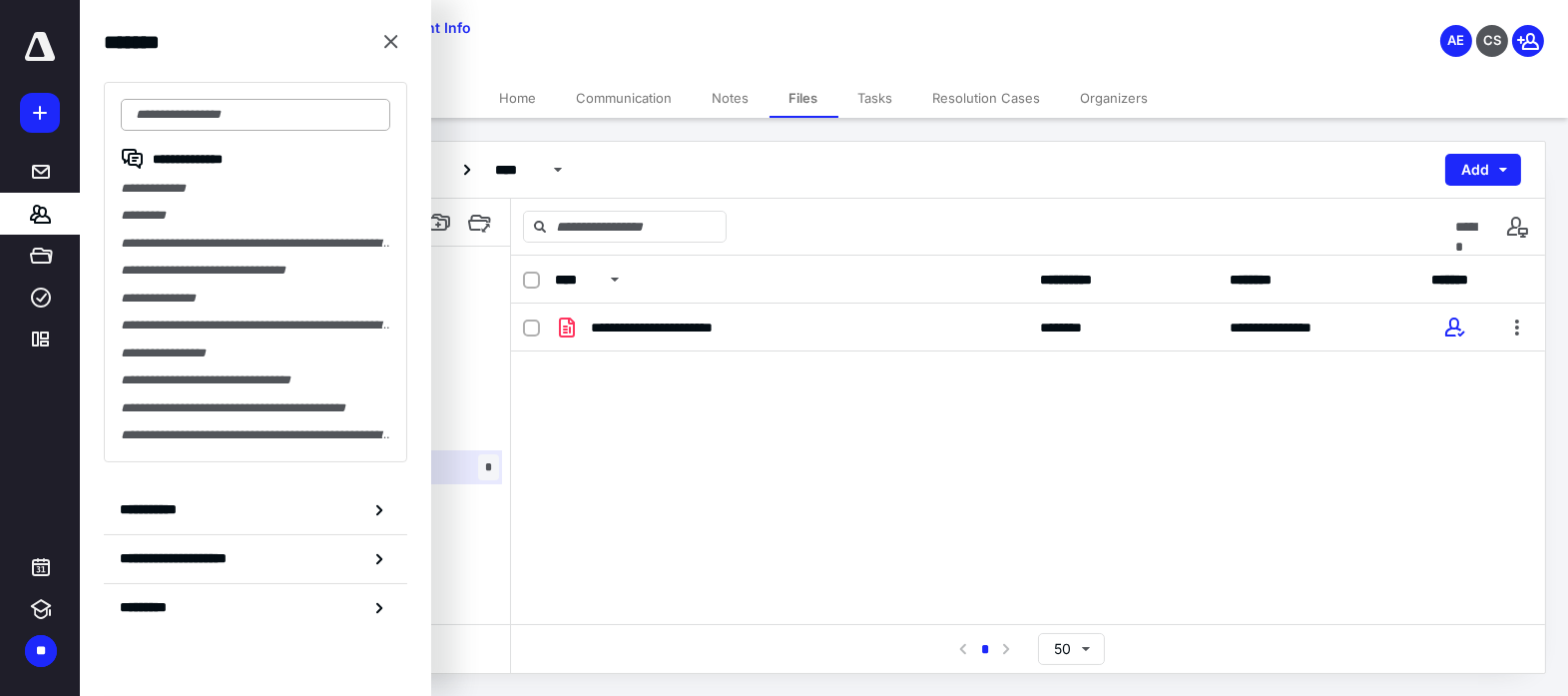 click at bounding box center [256, 115] 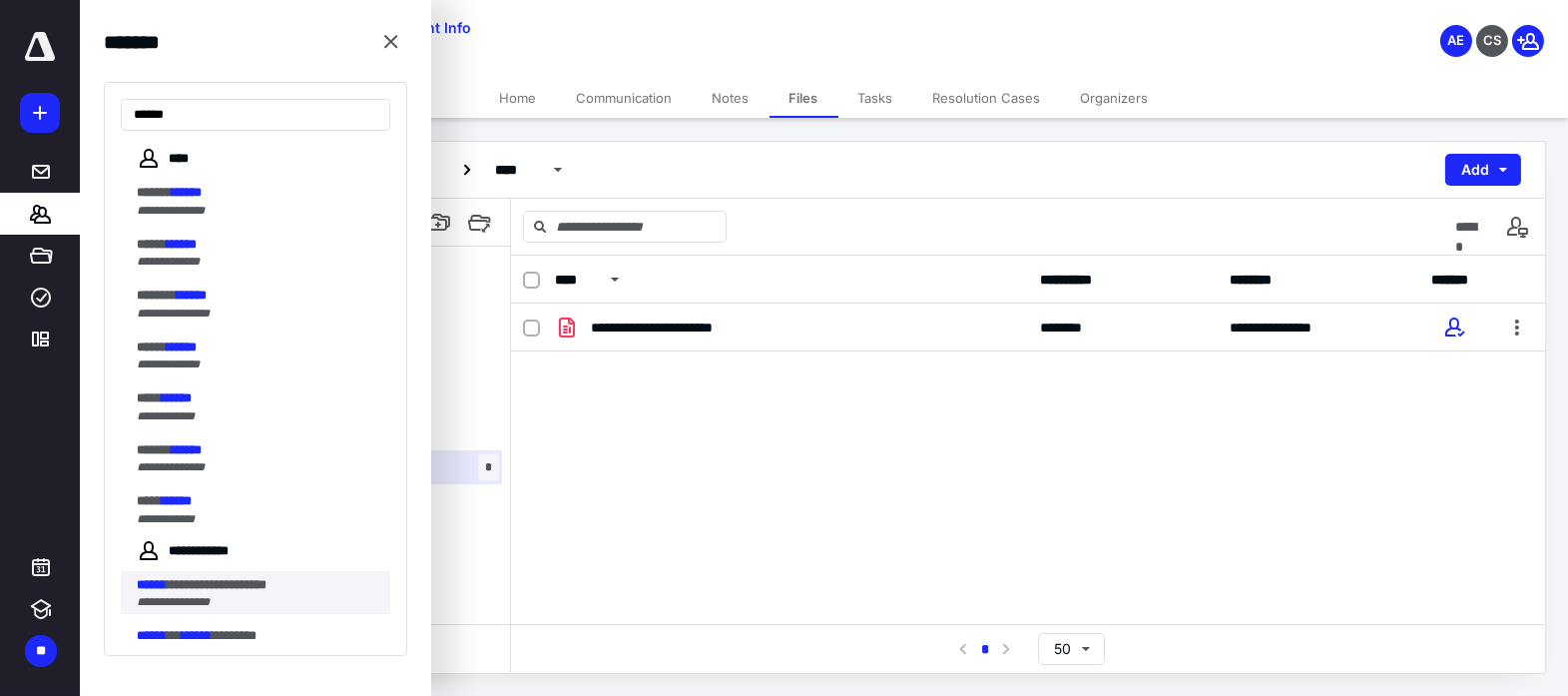 type on "******" 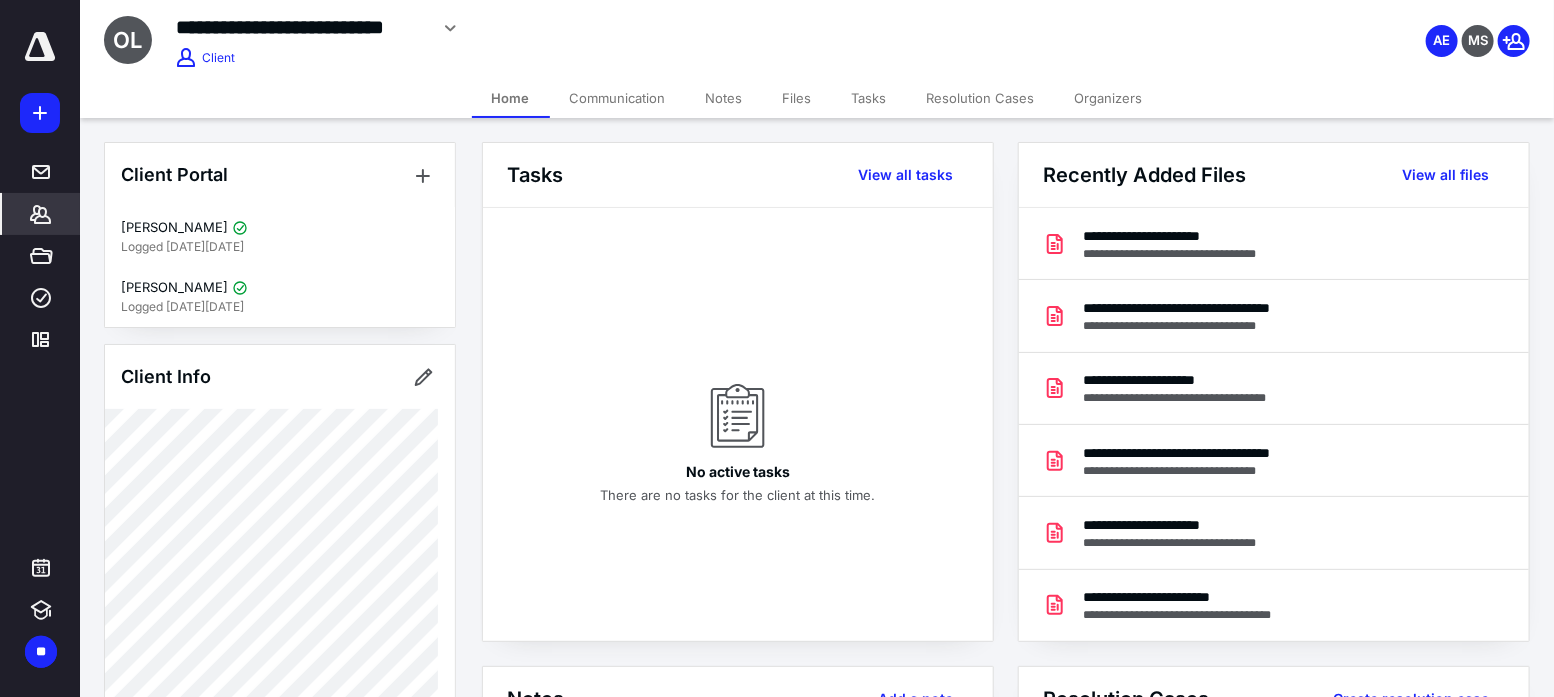 click 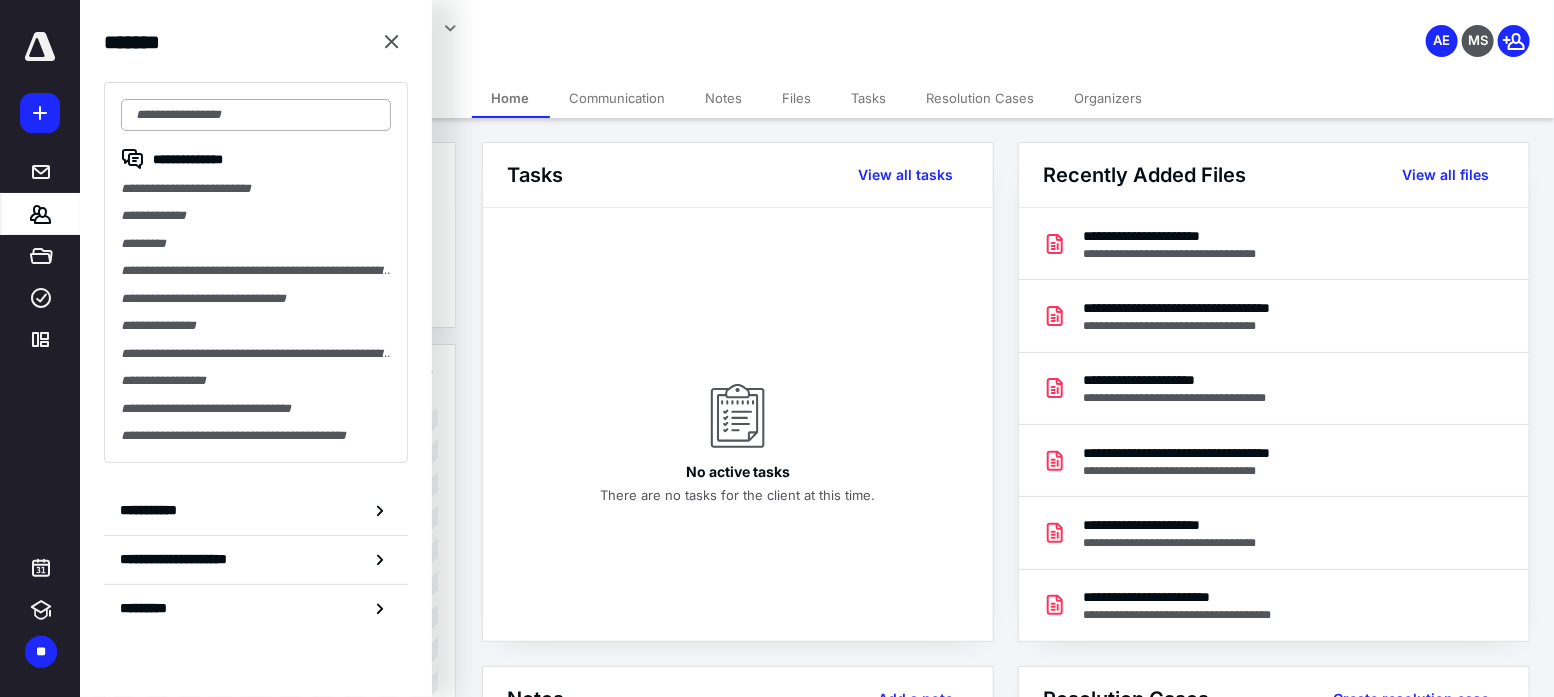 click at bounding box center [256, 115] 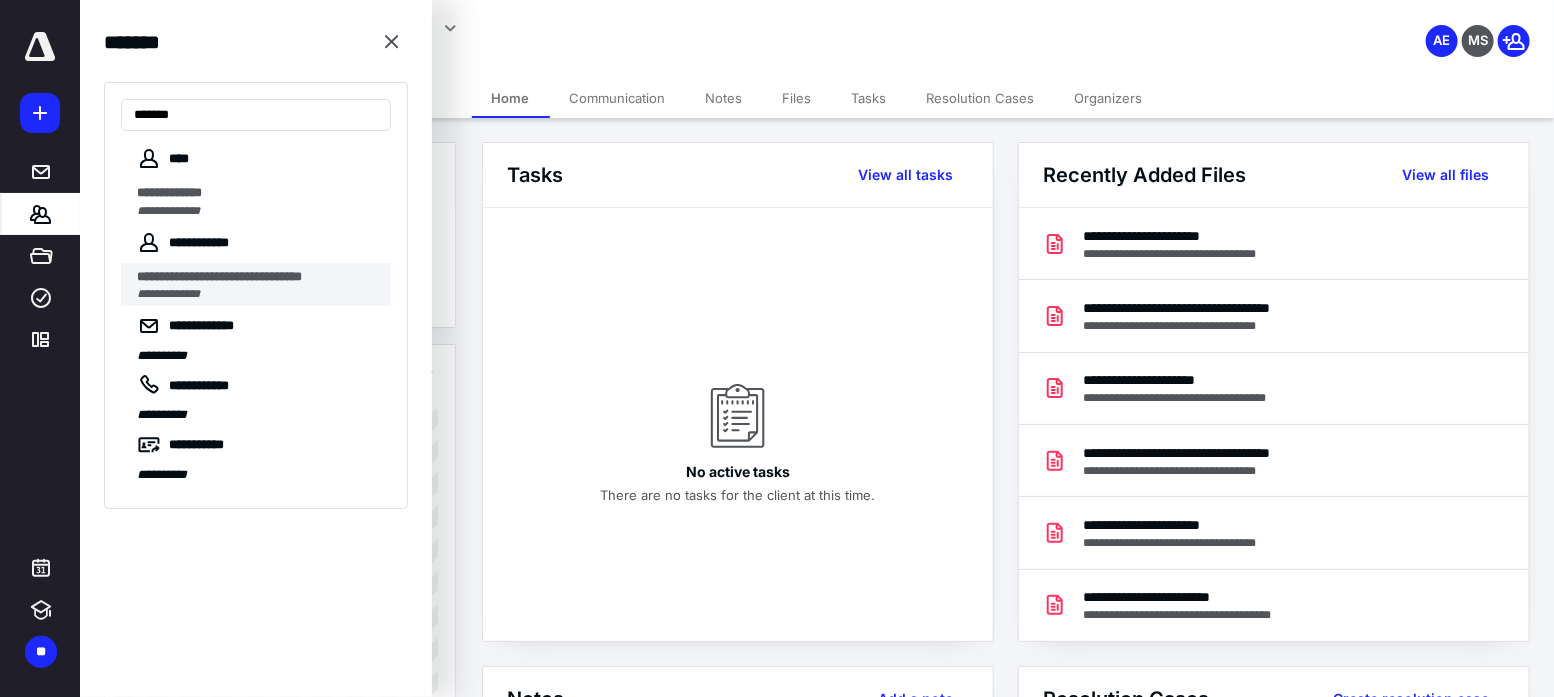 type on "******" 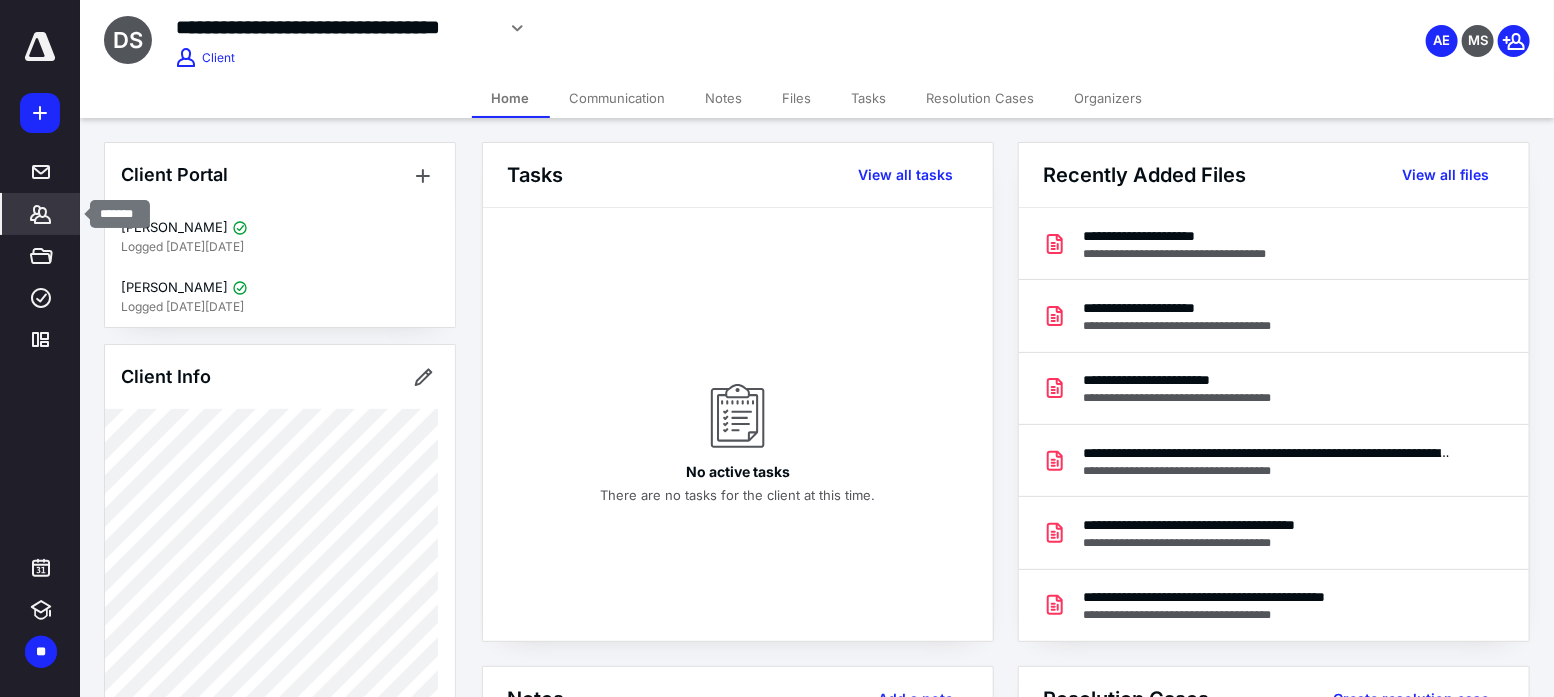 click 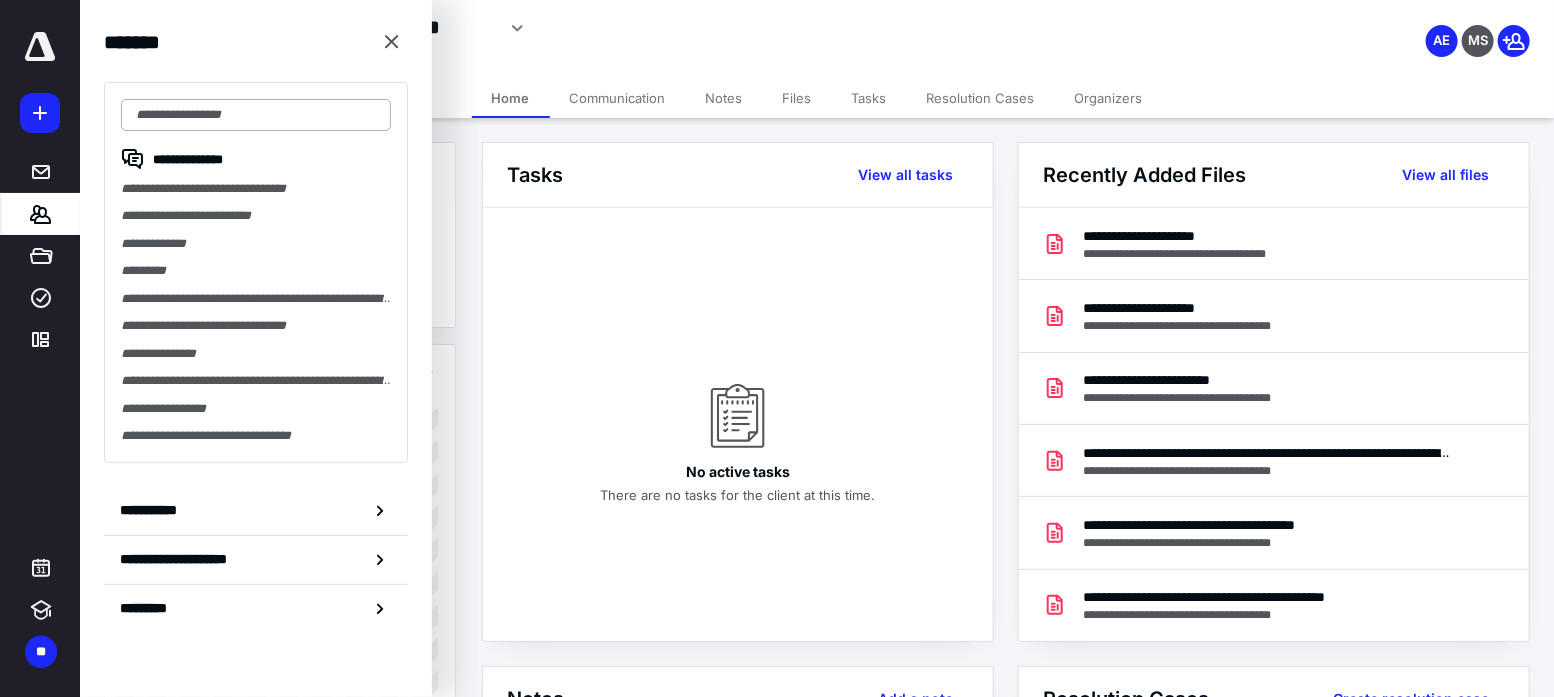 click at bounding box center (256, 115) 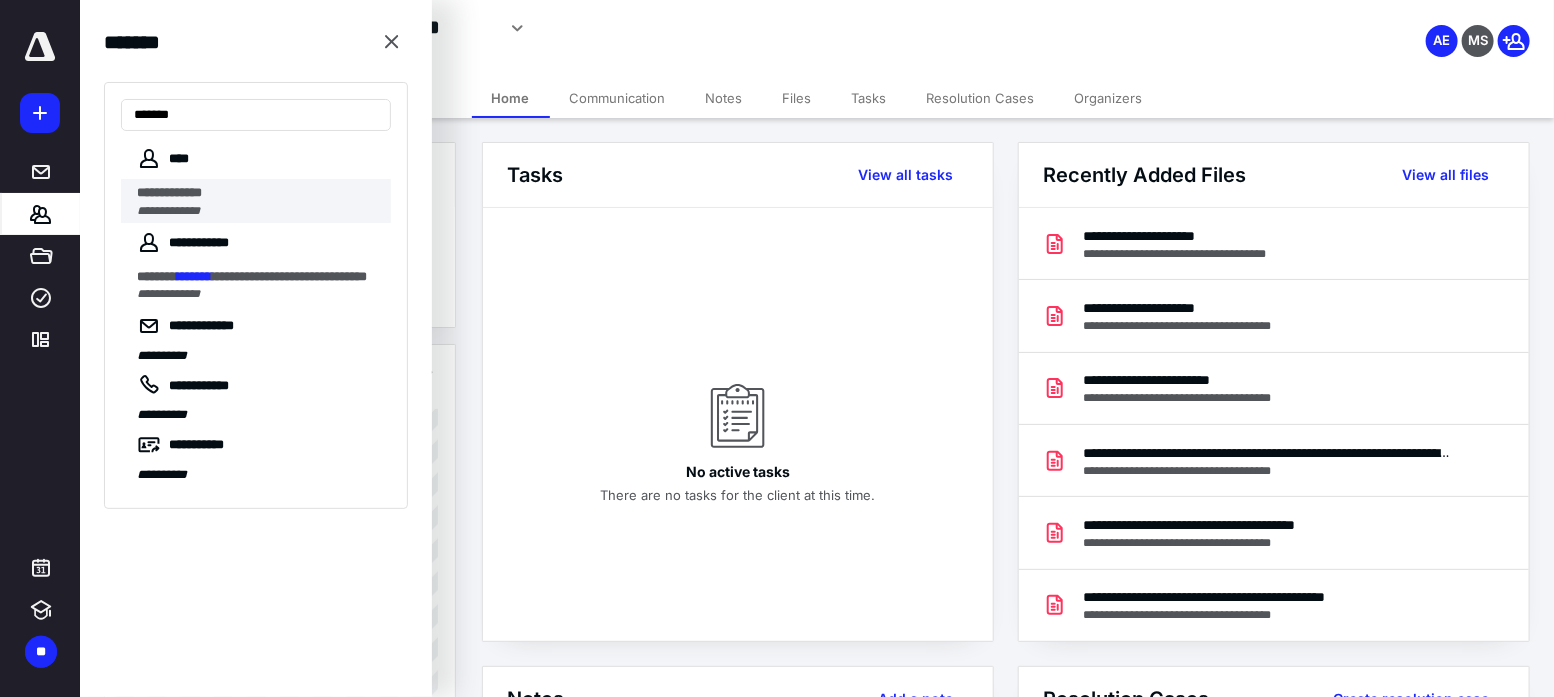 type on "*******" 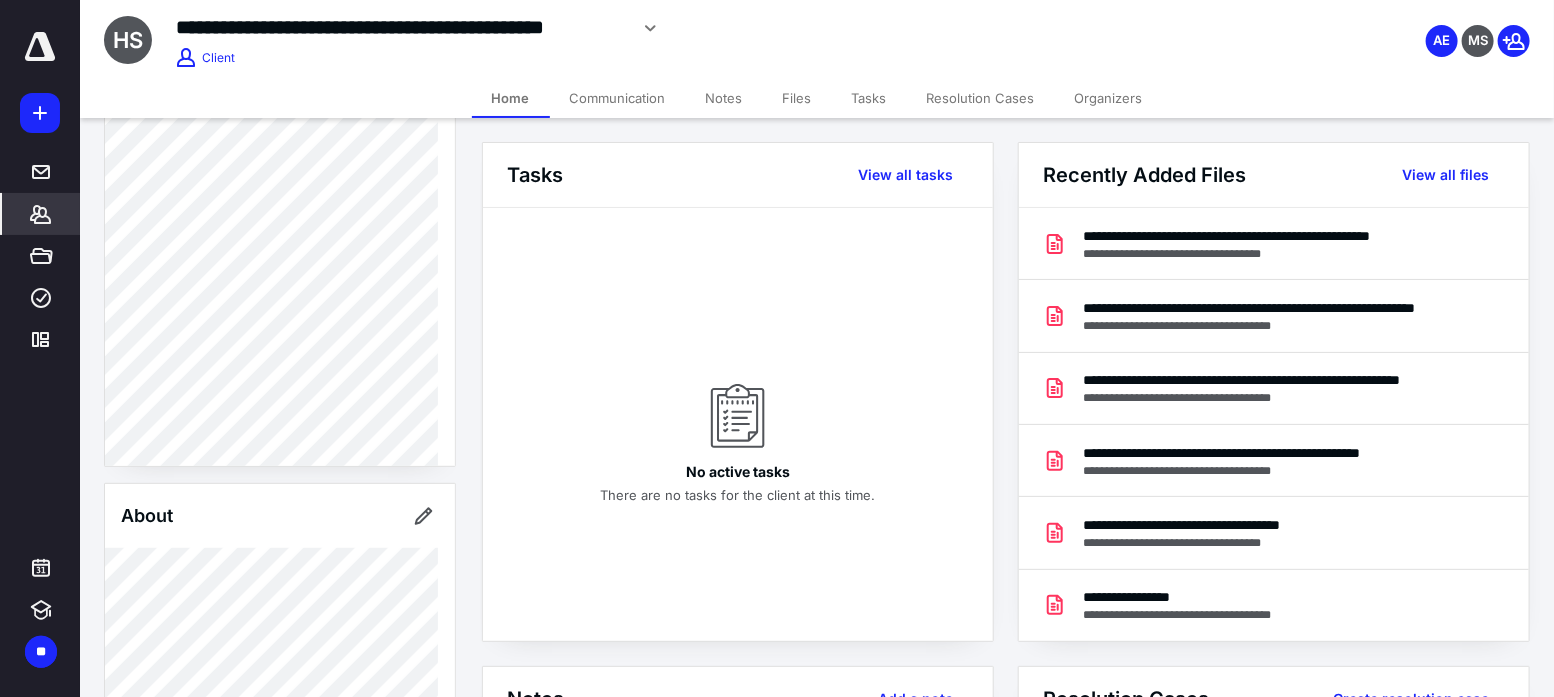 scroll, scrollTop: 222, scrollLeft: 0, axis: vertical 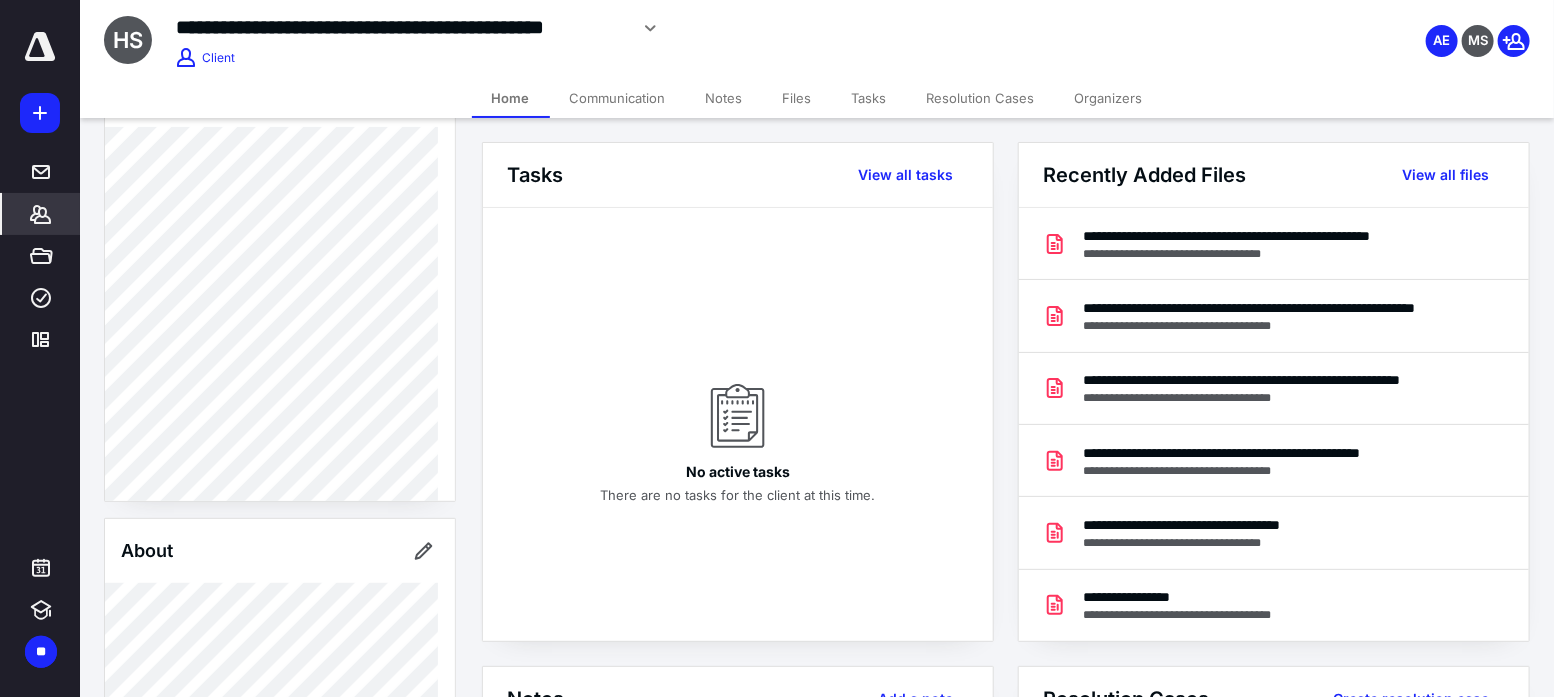 click 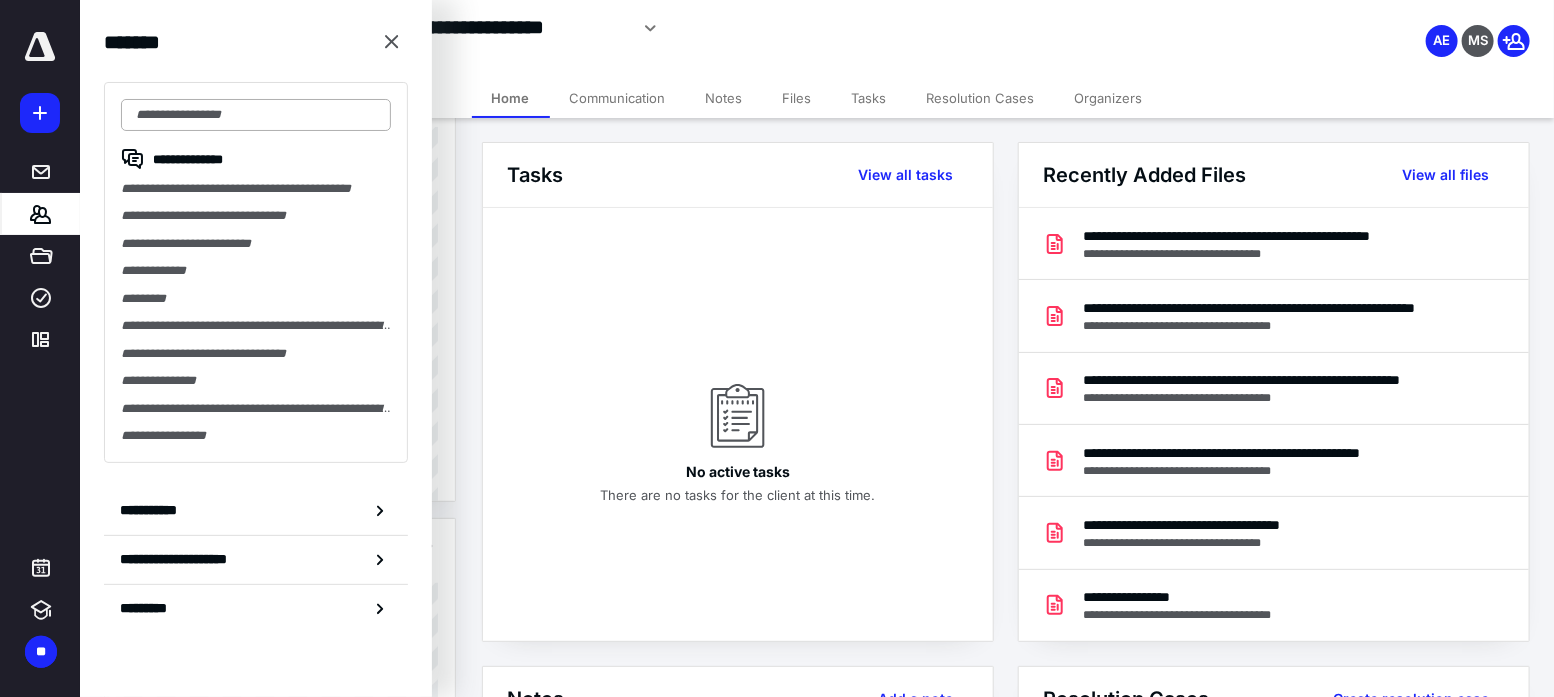 click at bounding box center [256, 115] 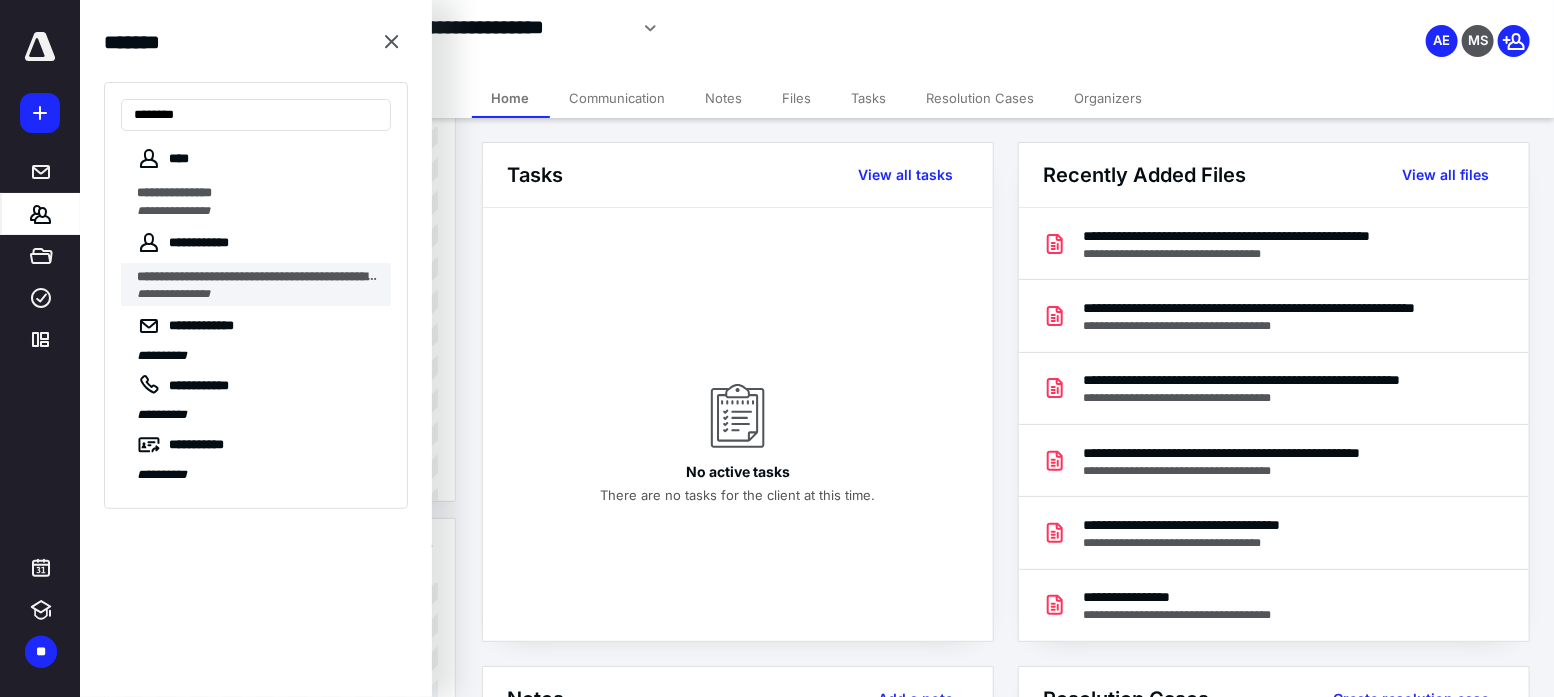 type on "********" 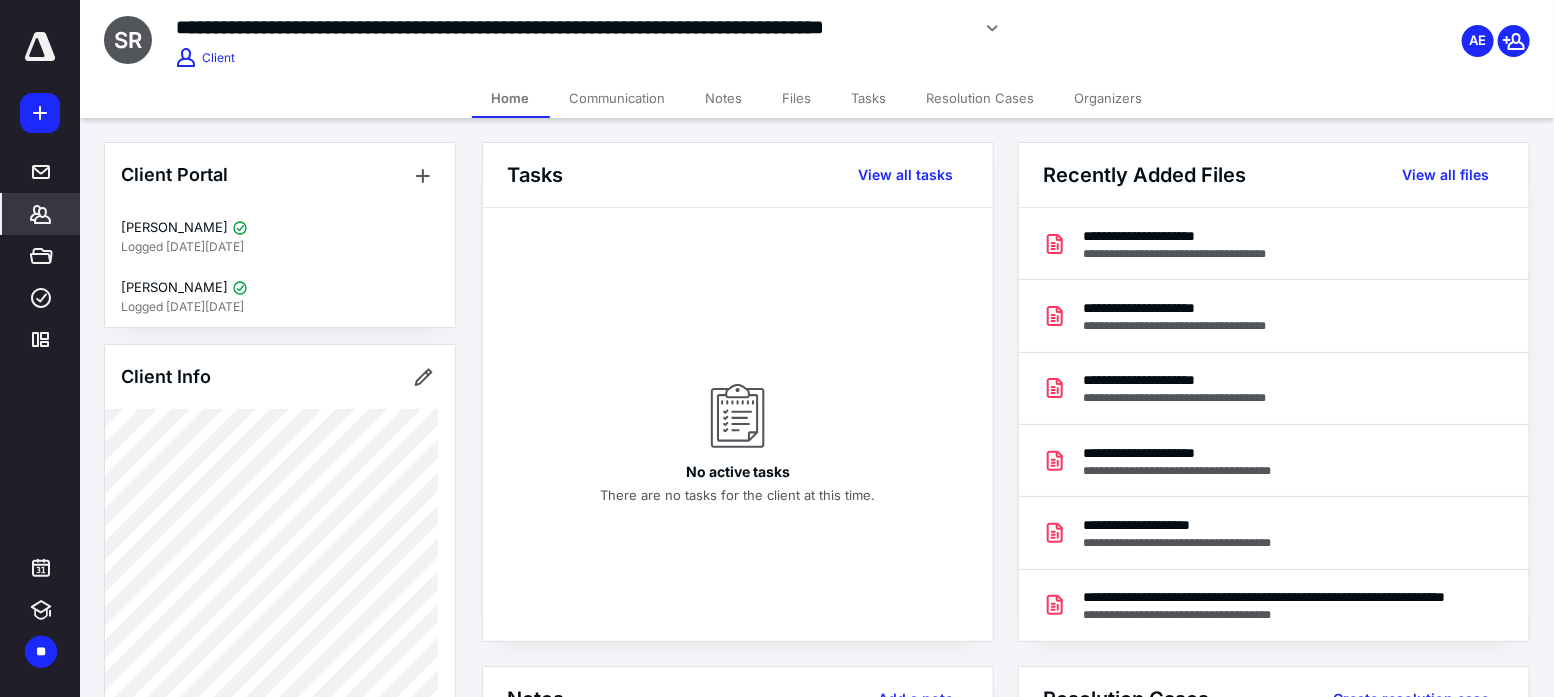 click on "No active tasks There are no tasks for the client at this time." at bounding box center [738, 424] 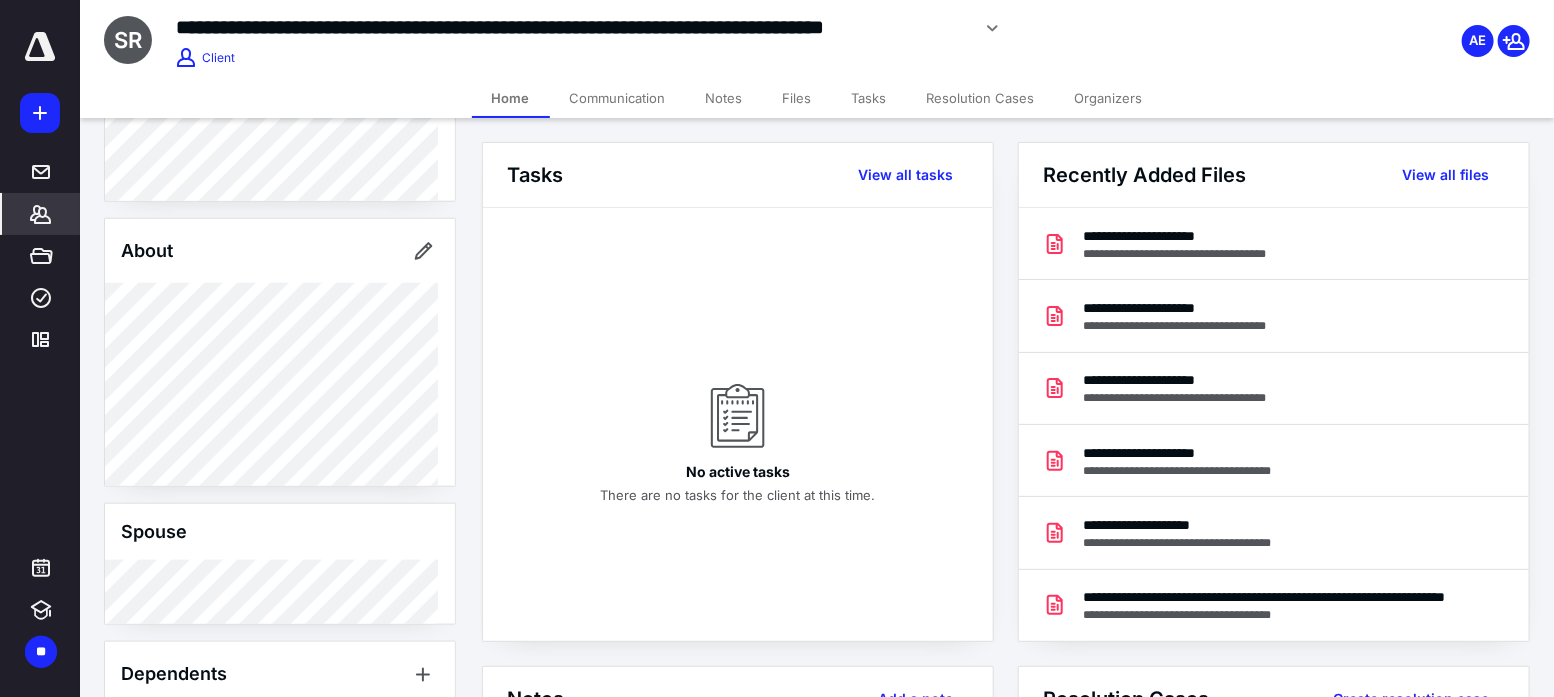 scroll, scrollTop: 1000, scrollLeft: 0, axis: vertical 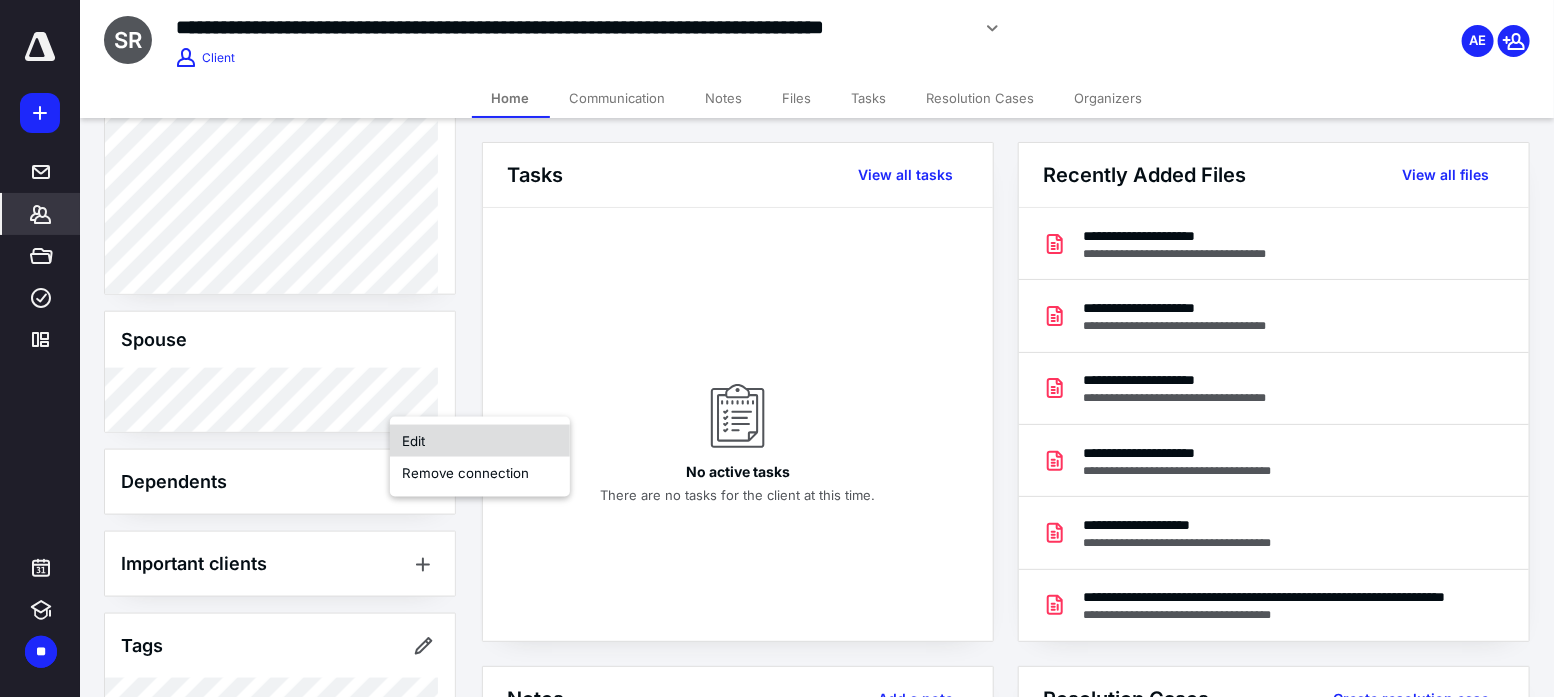 click on "Edit" at bounding box center (480, 441) 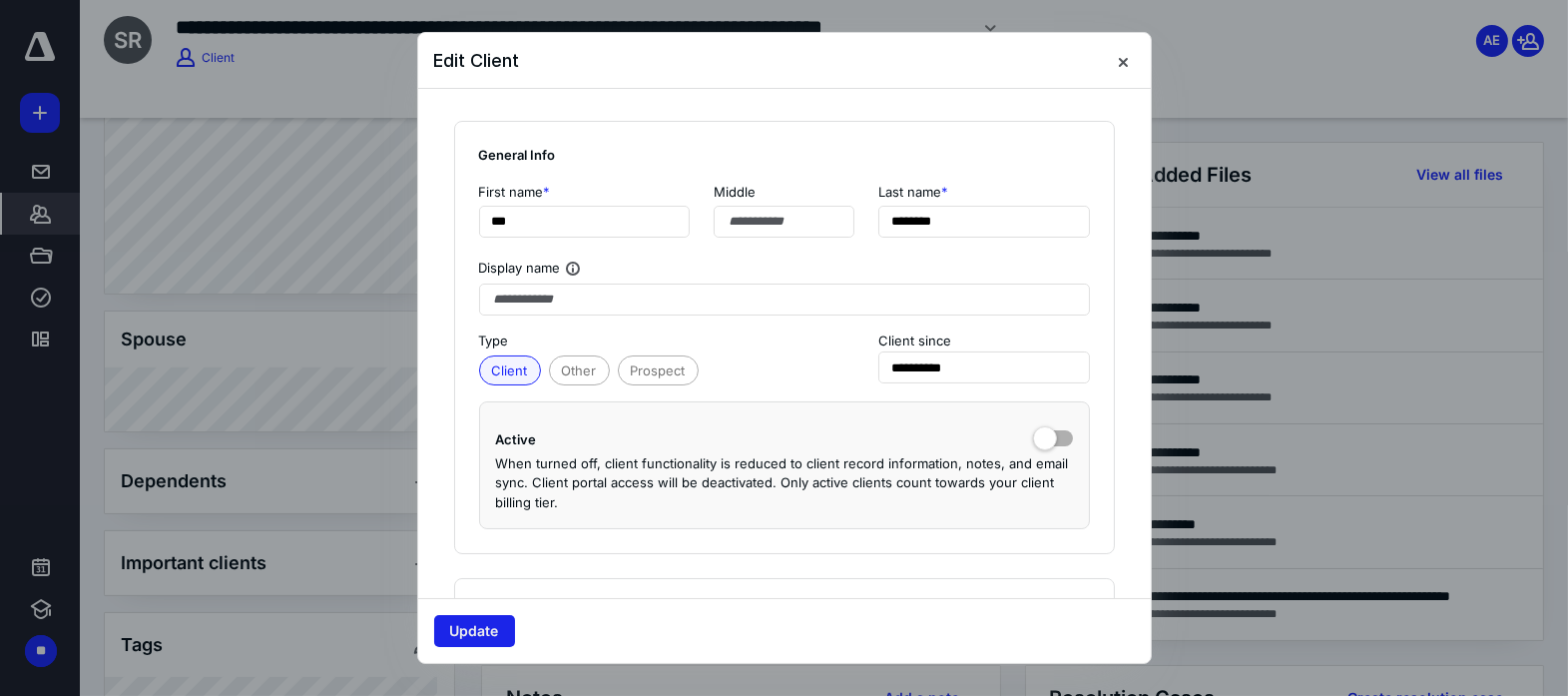 click on "Update" at bounding box center (474, 631) 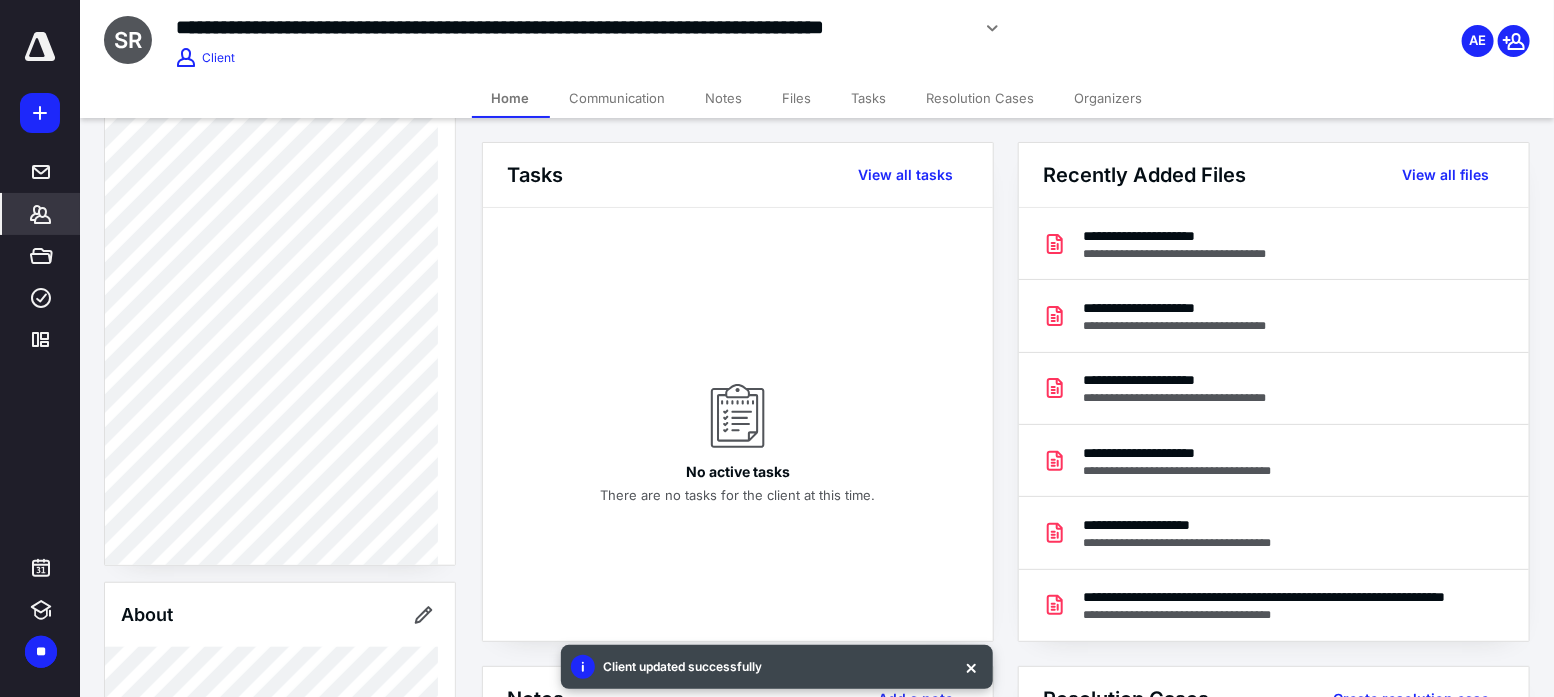 scroll, scrollTop: 0, scrollLeft: 0, axis: both 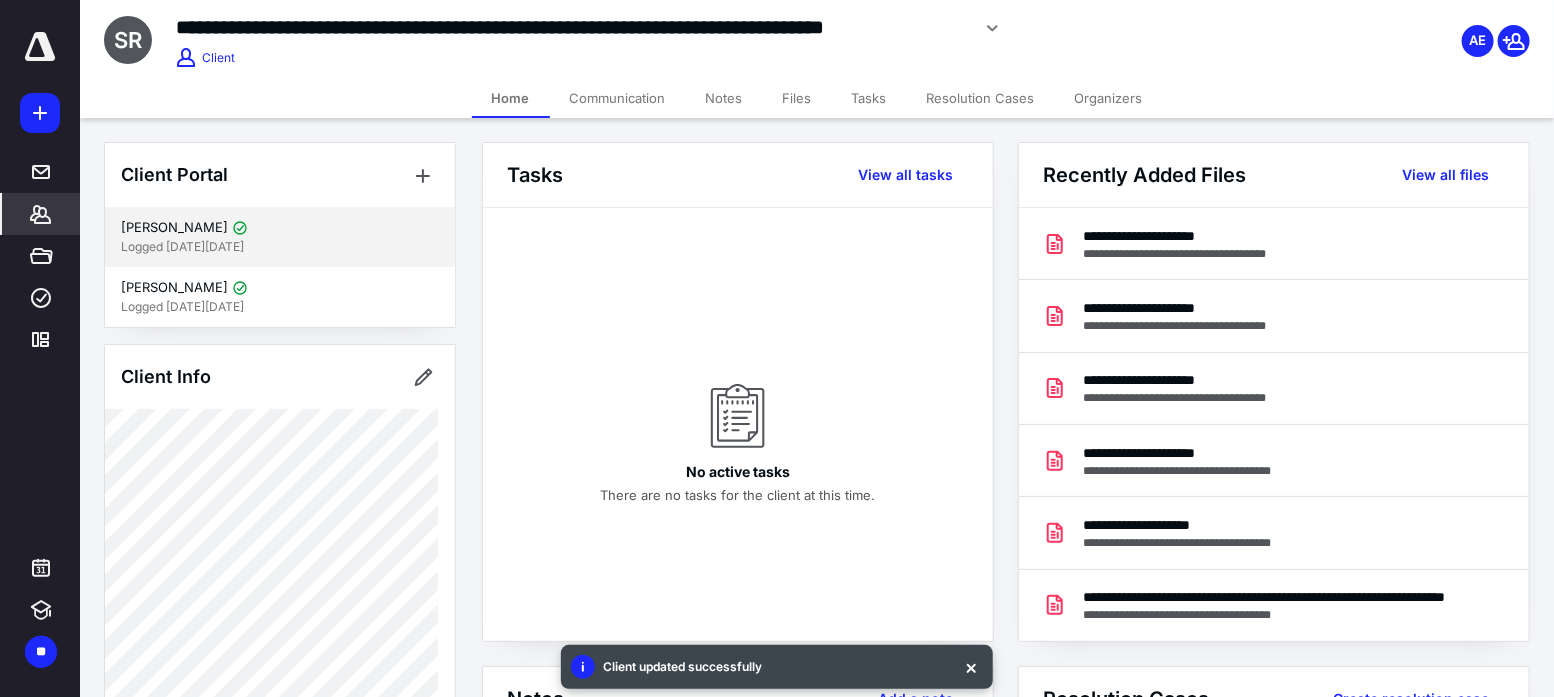 click on "Logged [DATE][DATE]" at bounding box center (280, 247) 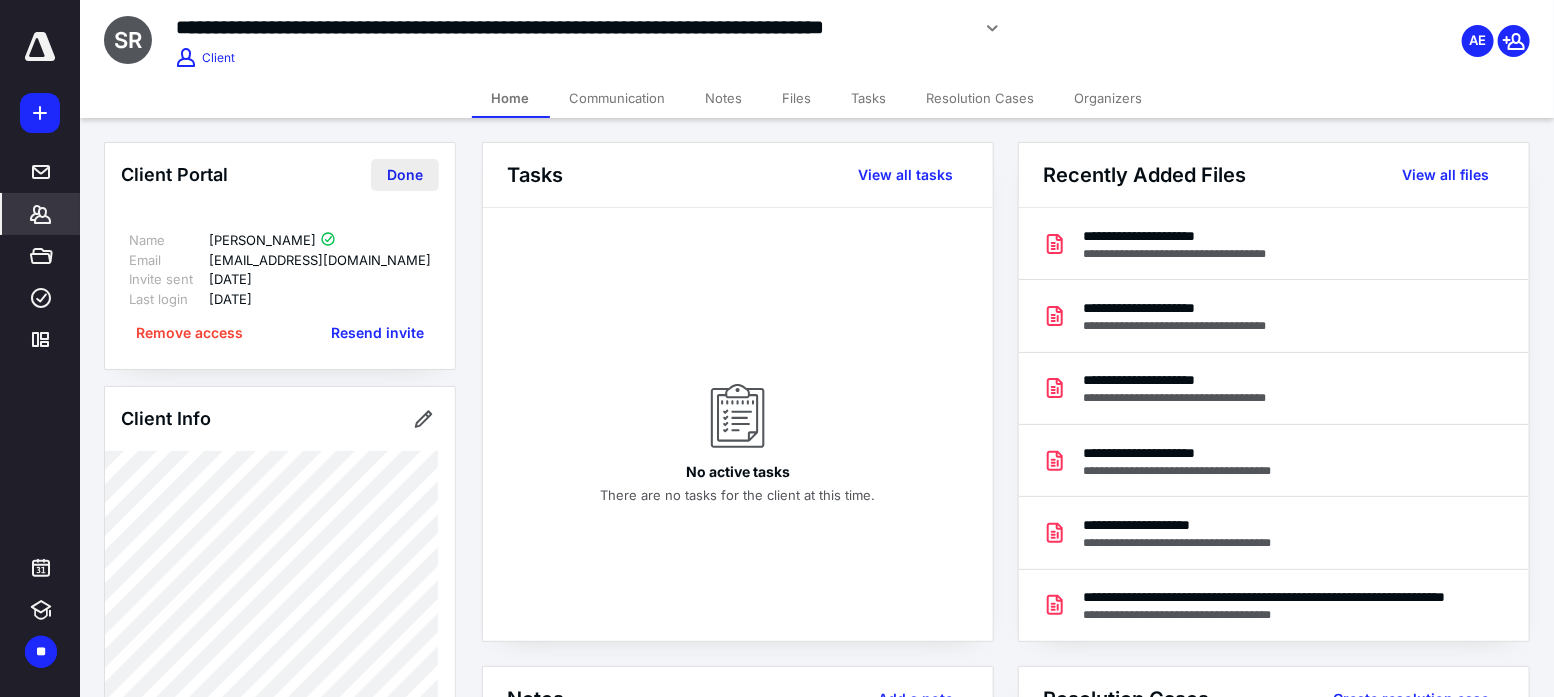 click on "Done" at bounding box center (405, 175) 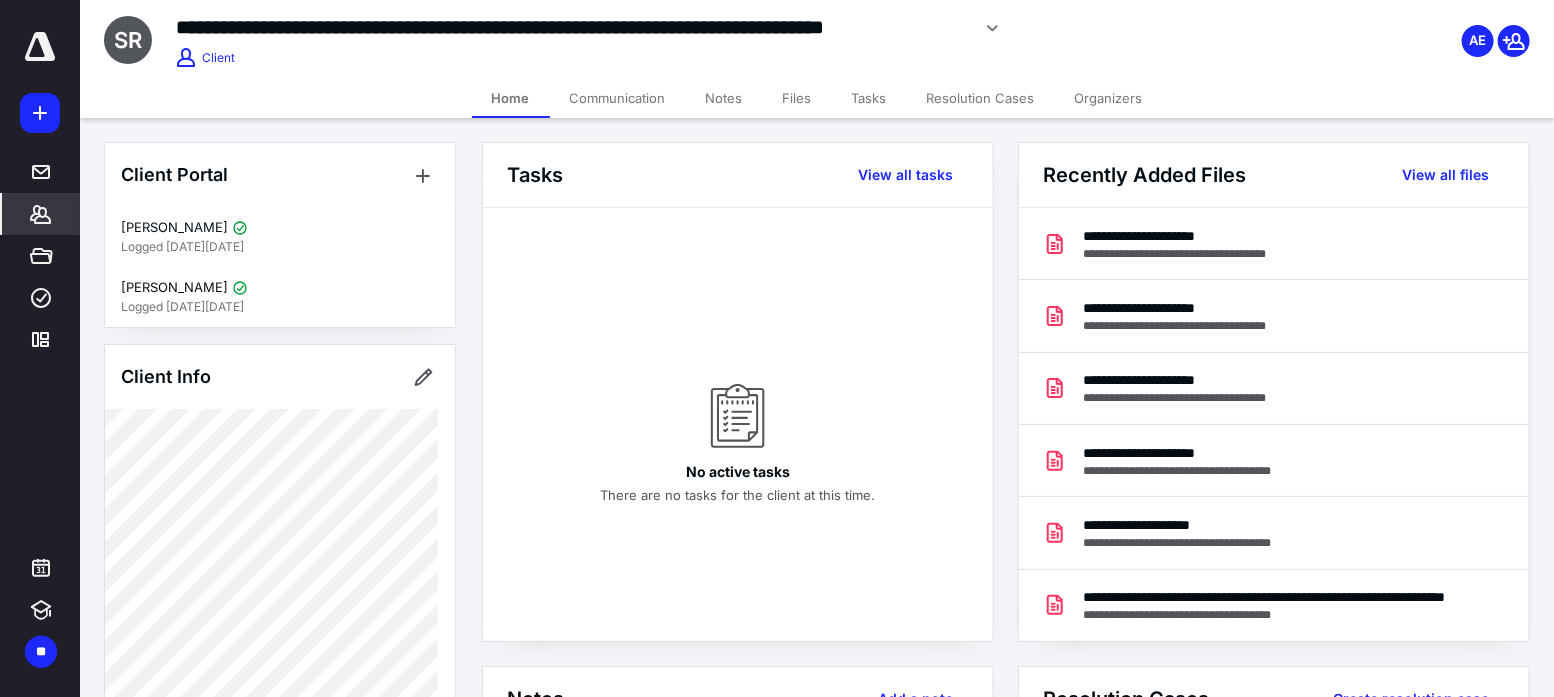 scroll, scrollTop: 444, scrollLeft: 0, axis: vertical 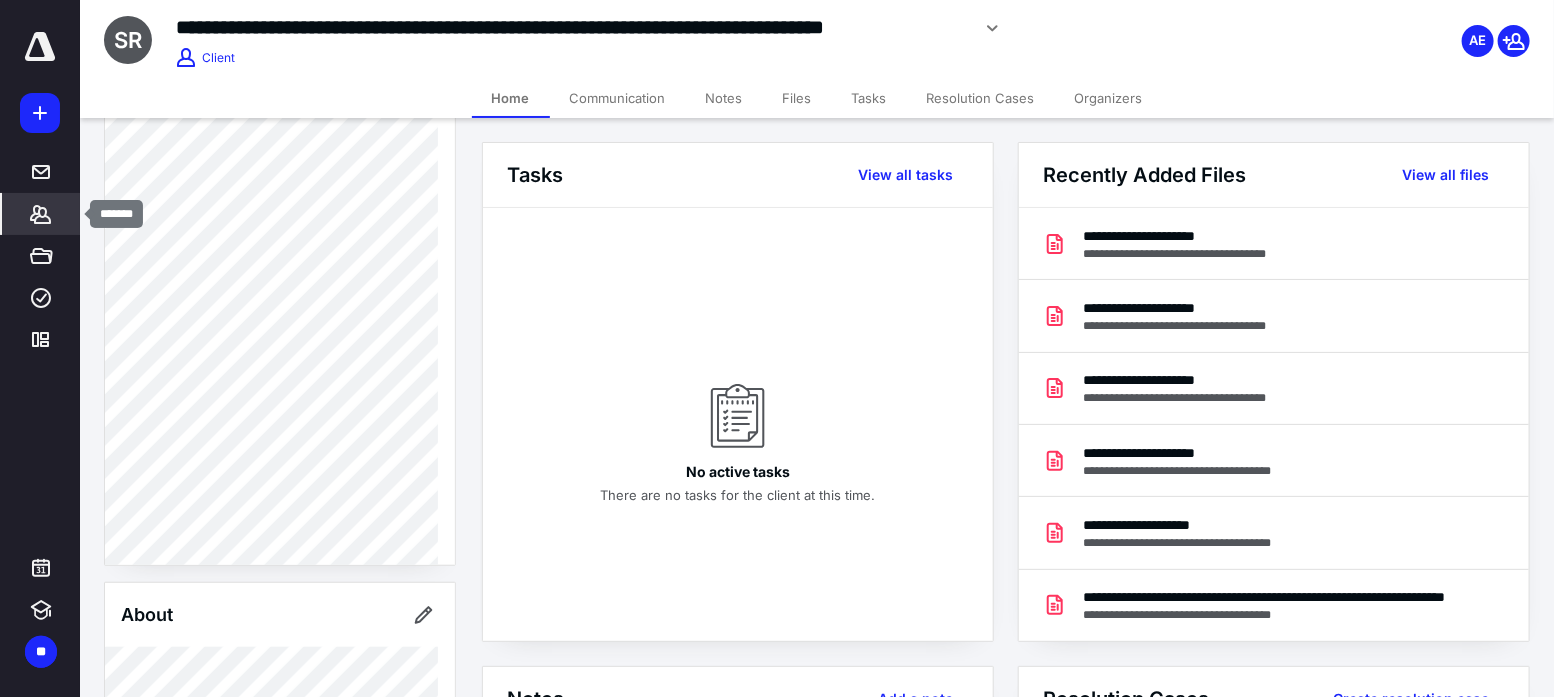 click 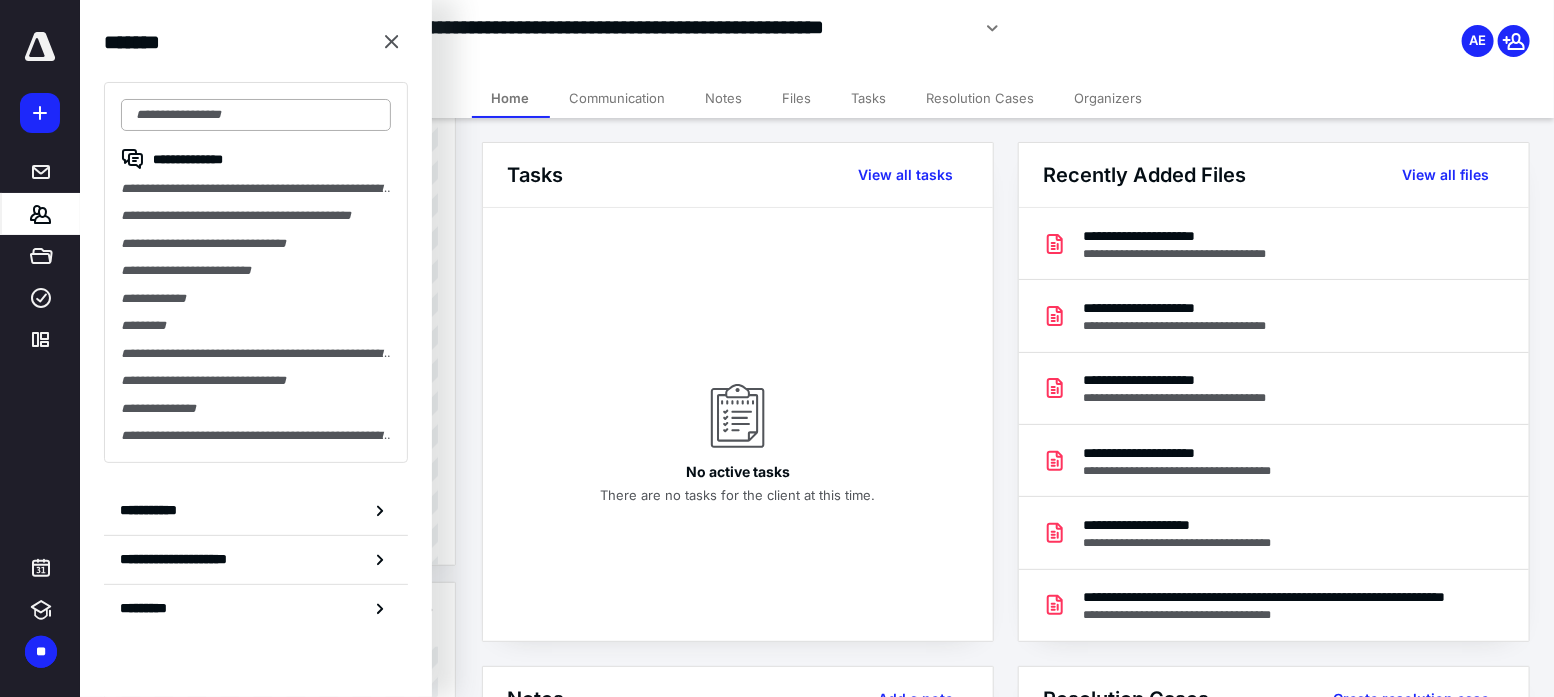 click at bounding box center (256, 115) 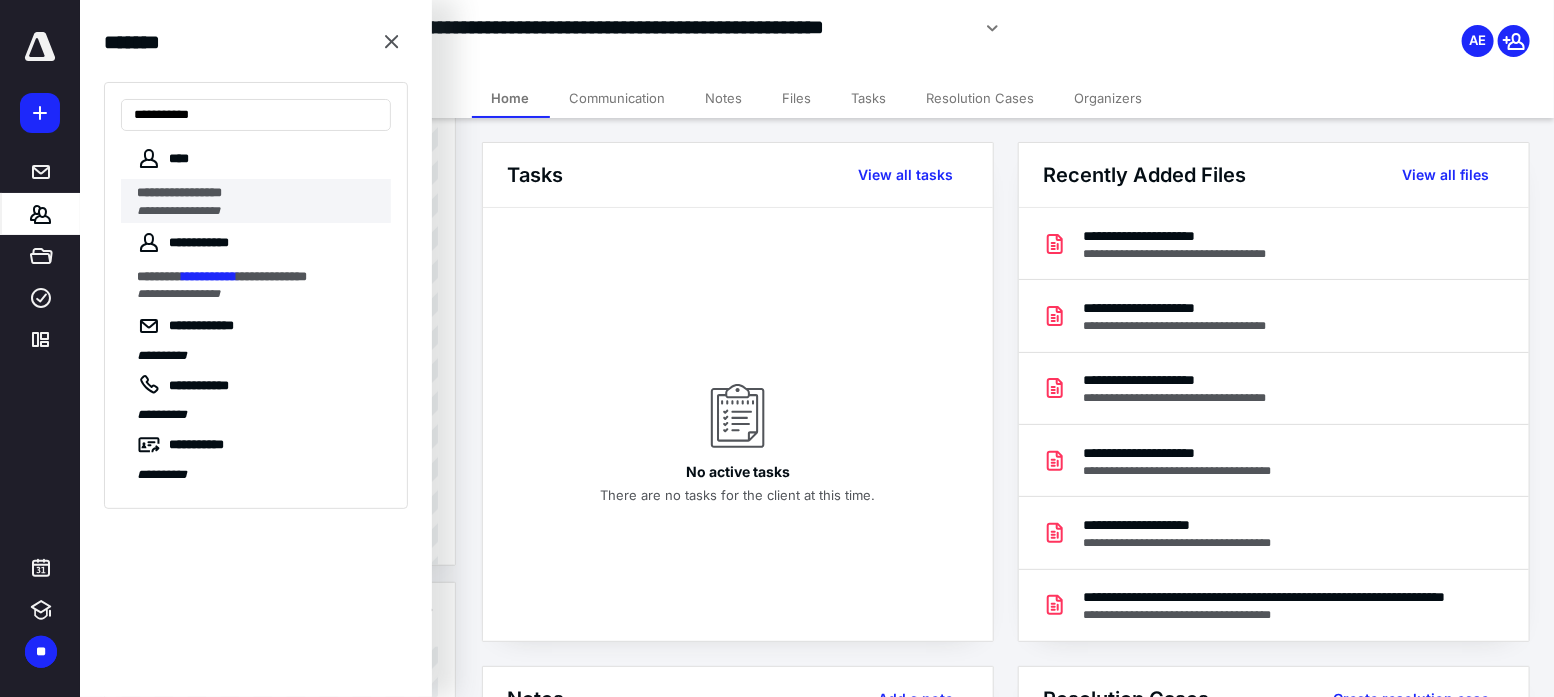 type on "**********" 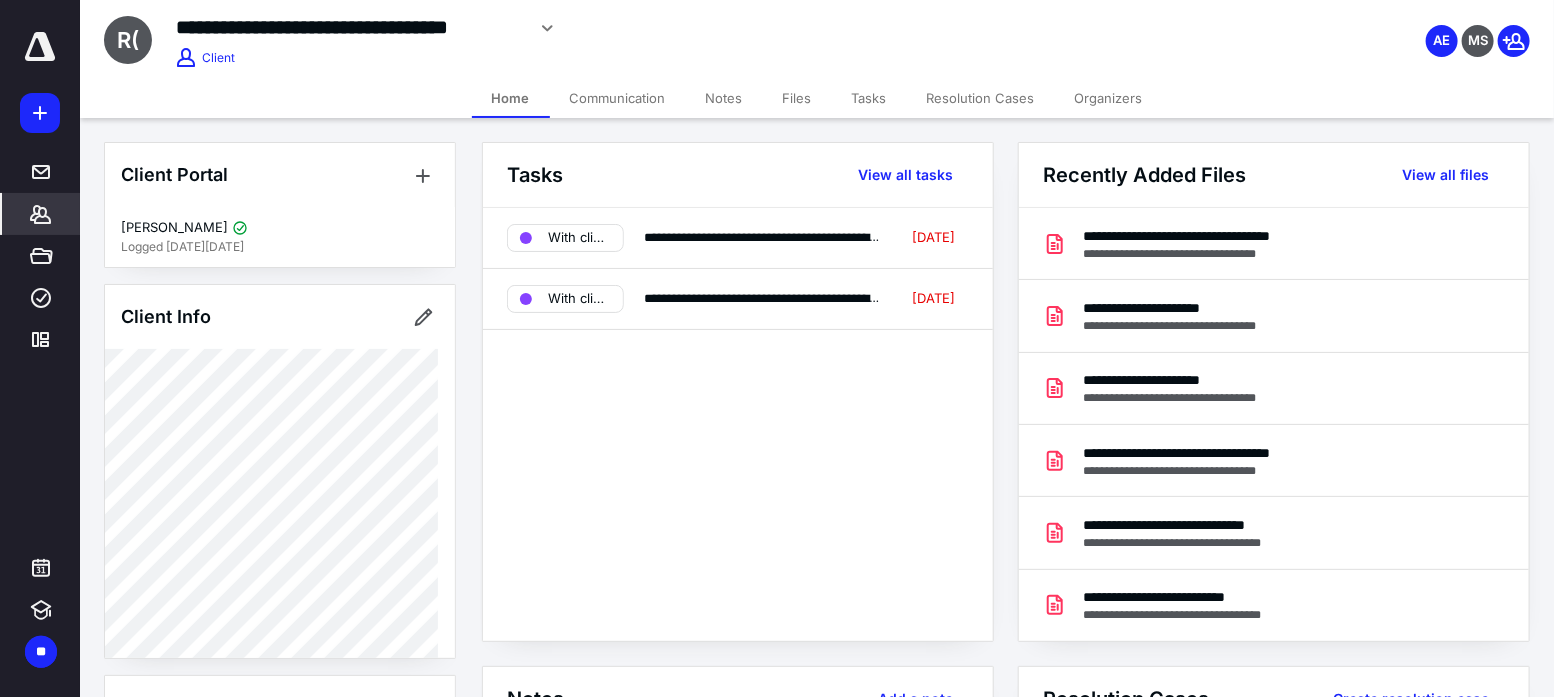 click 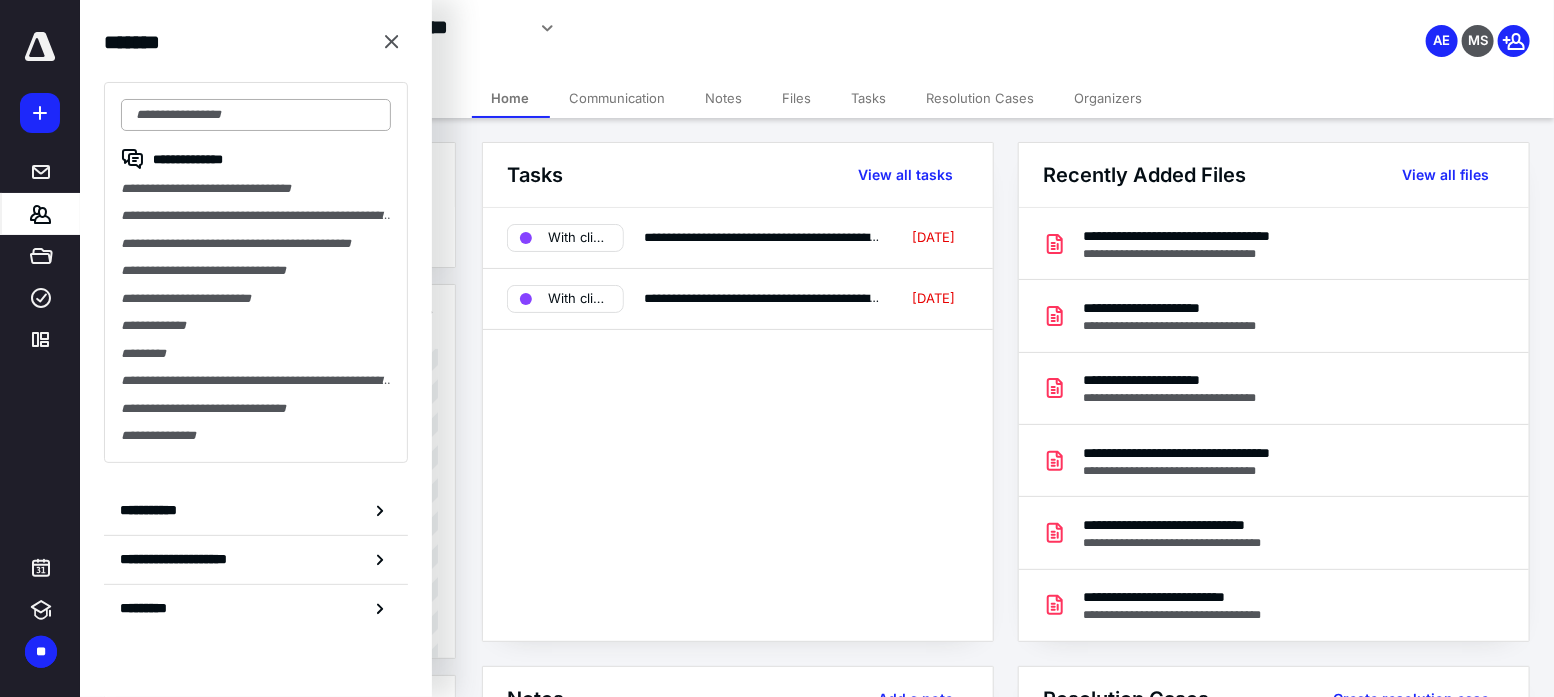 click at bounding box center (256, 115) 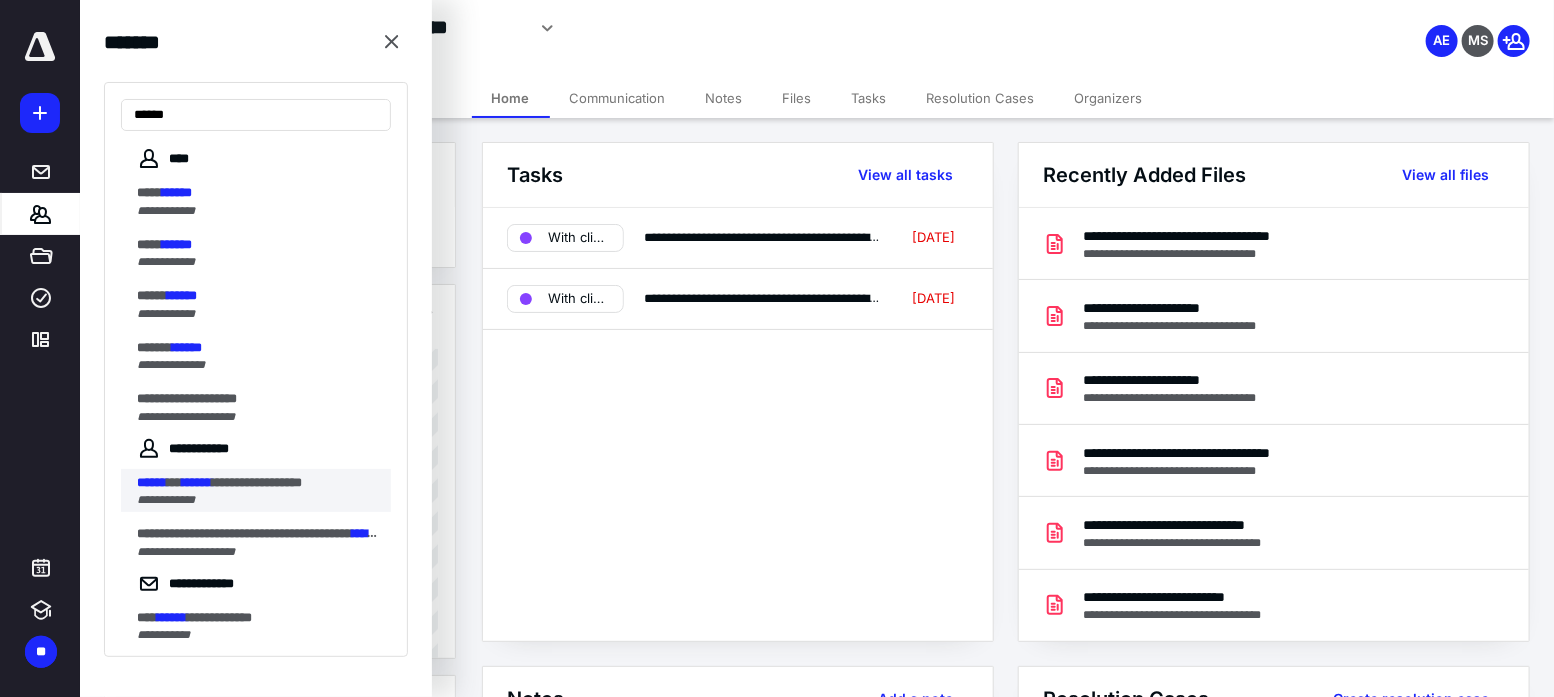 type on "******" 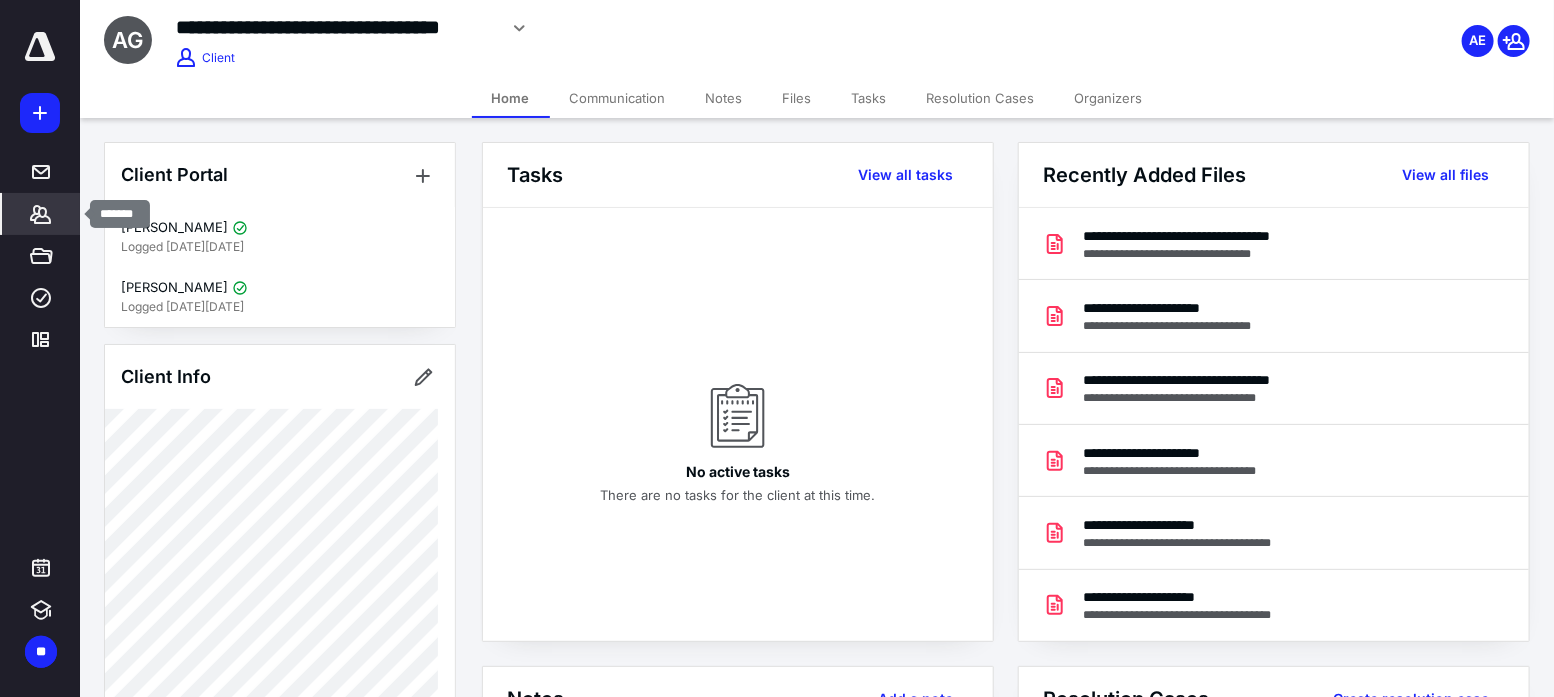 click 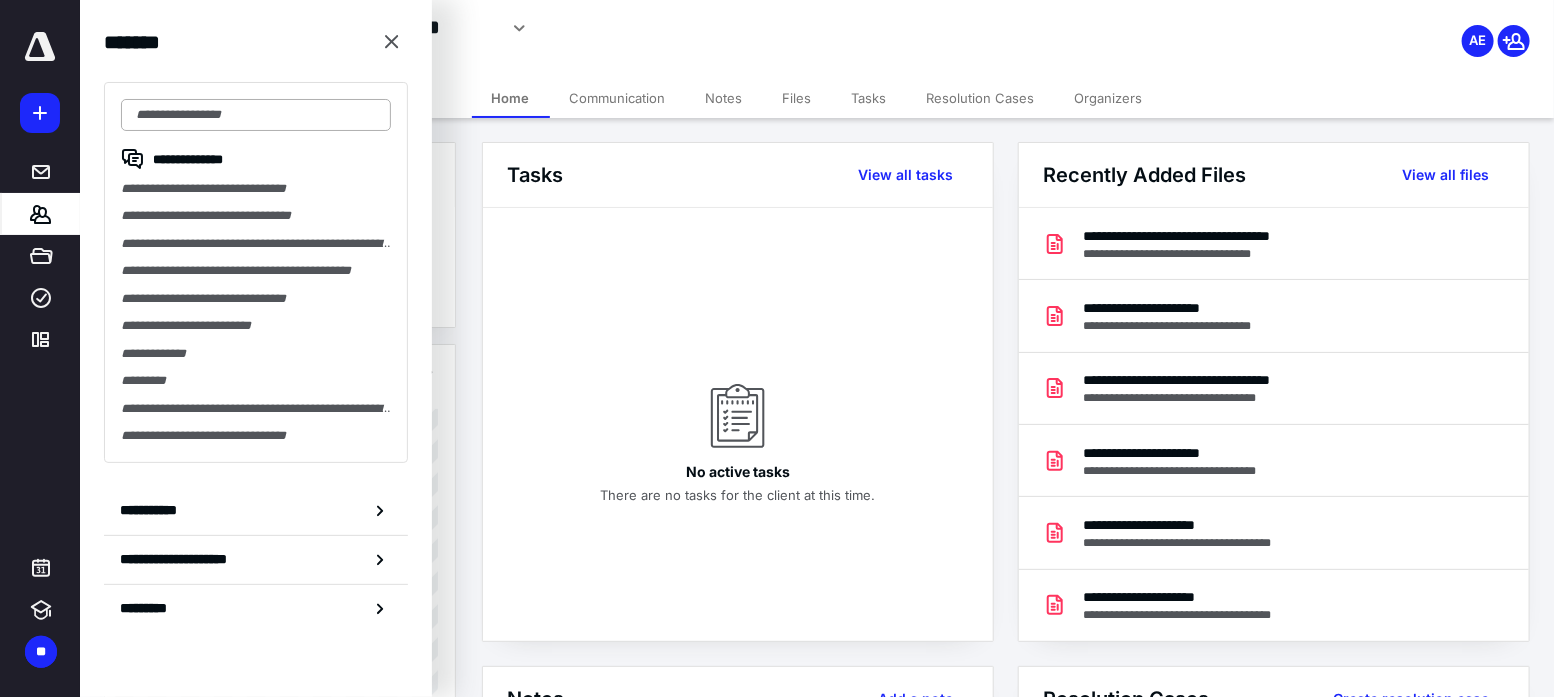 click at bounding box center [256, 115] 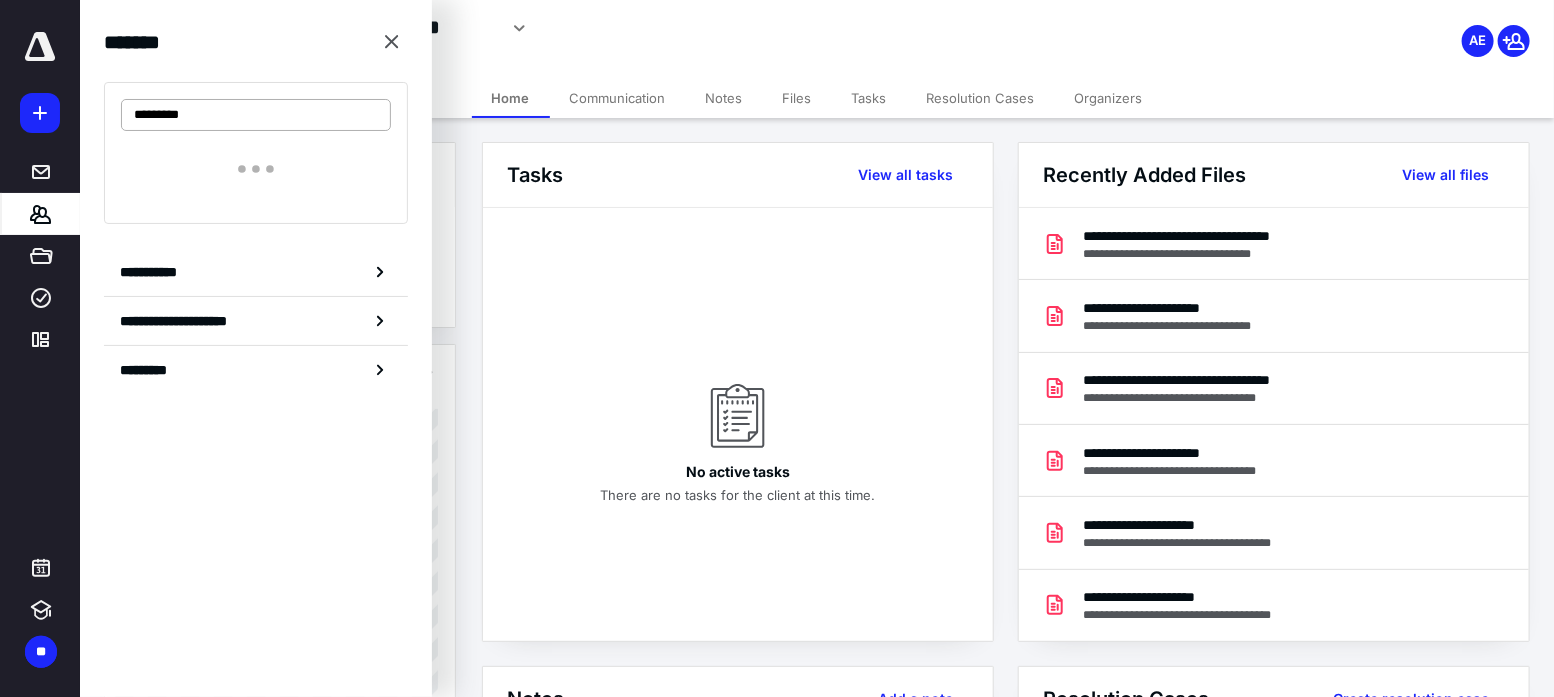 type on "*********" 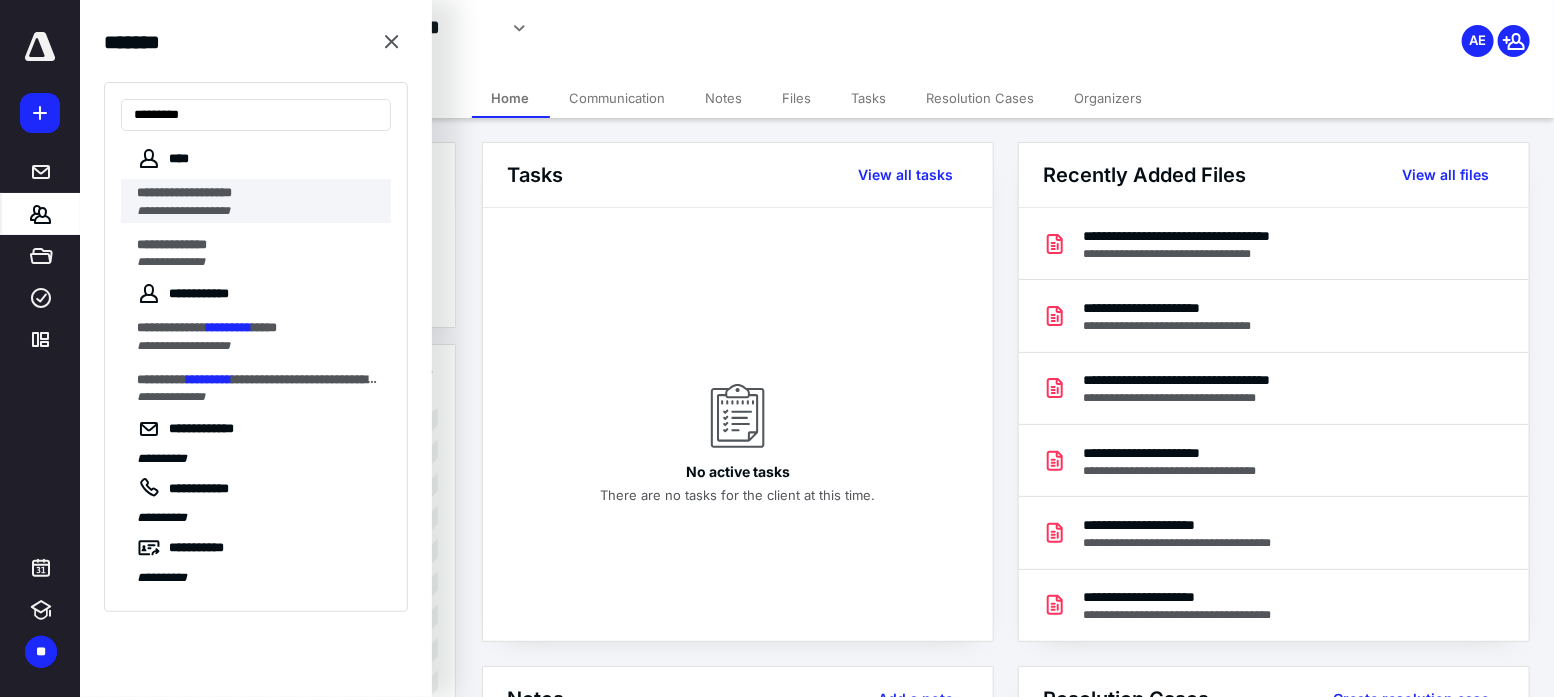 click on "**********" at bounding box center [184, 192] 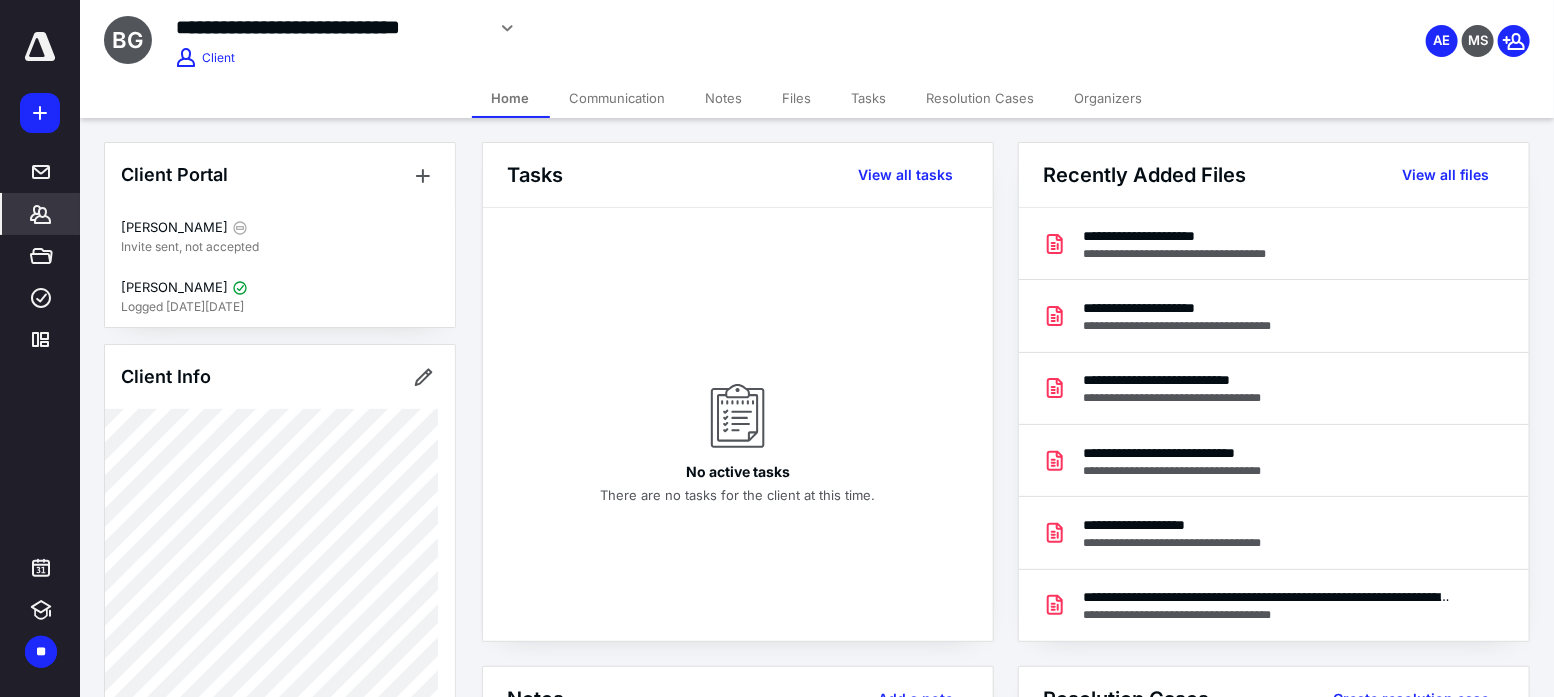 click on "Client Portal [PERSON_NAME] sent, not accepted [PERSON_NAME] Logged [DATE][DATE] Client Info About Spouse Dependents Important clients Tags Manage all tags" at bounding box center [280, 795] 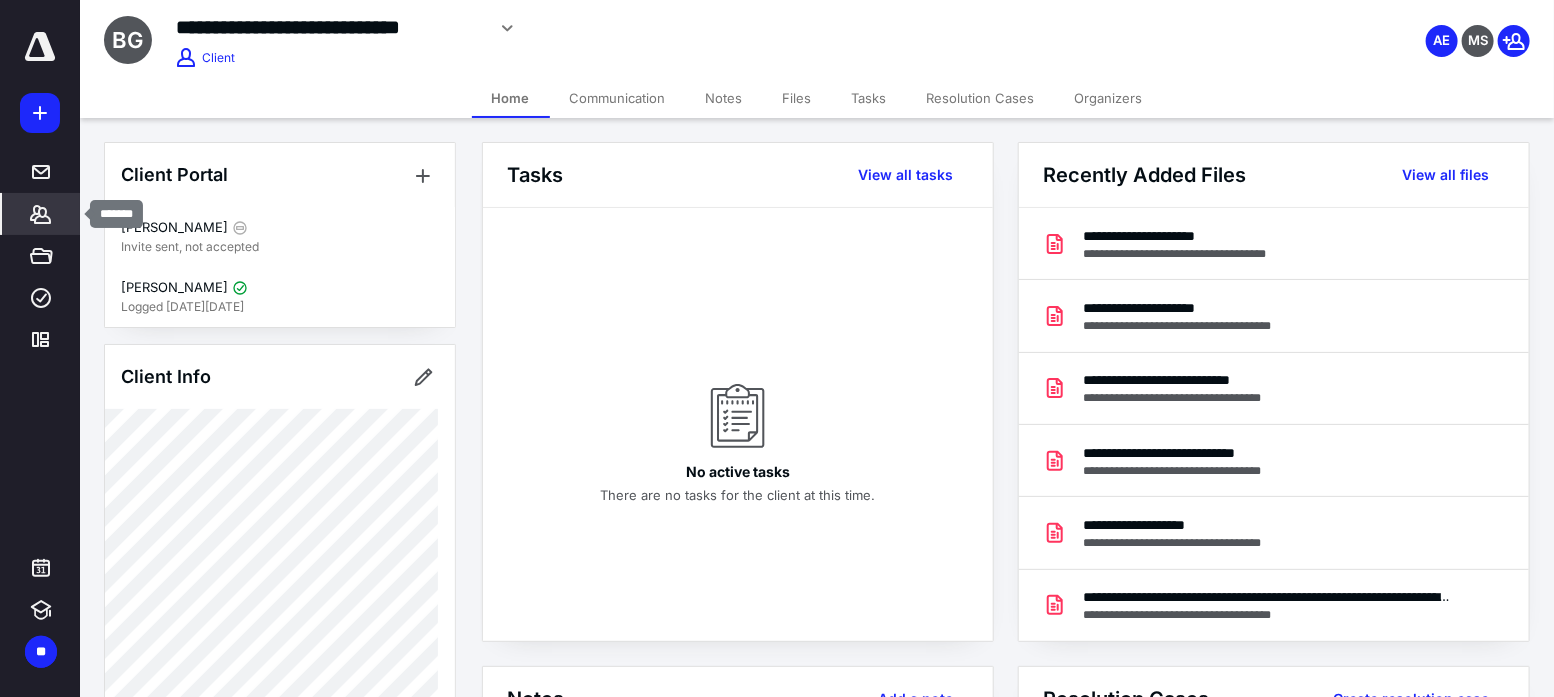 click 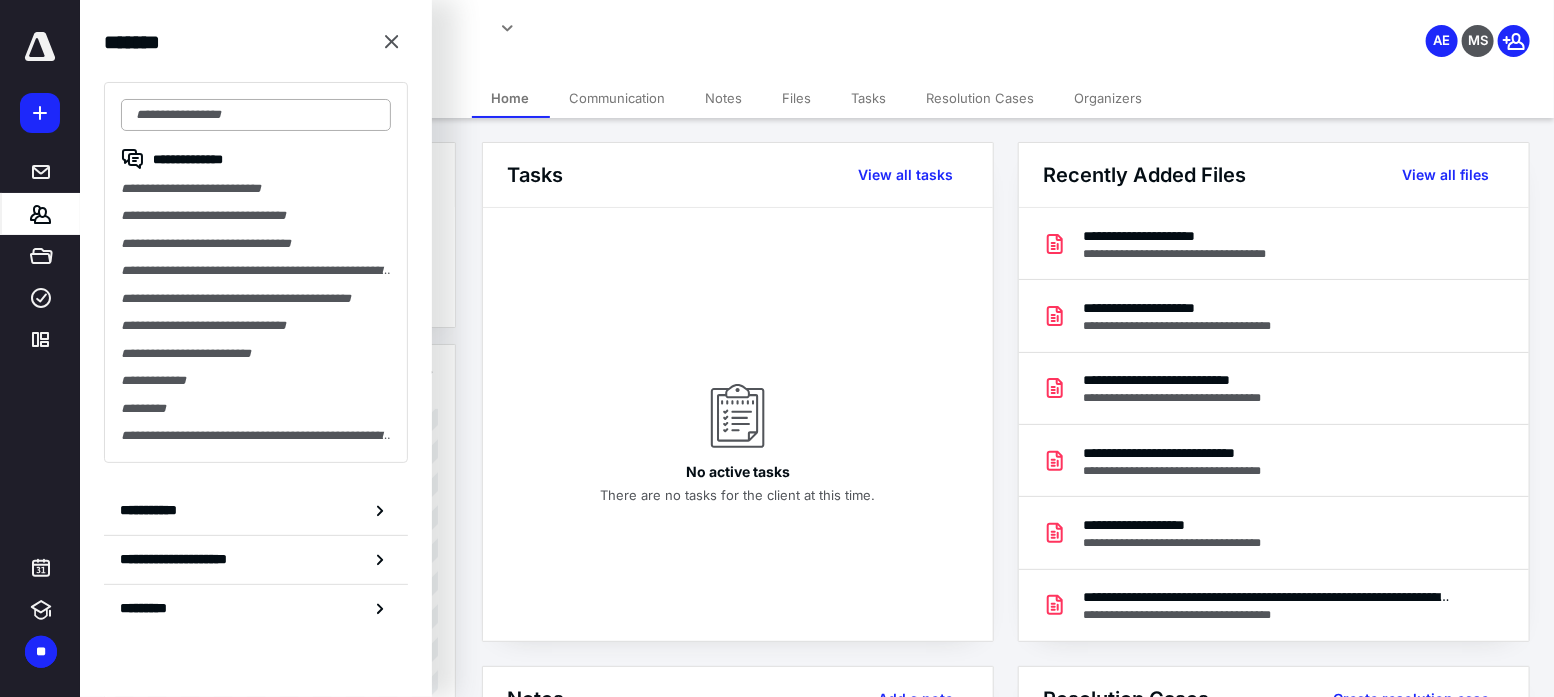 click at bounding box center (256, 115) 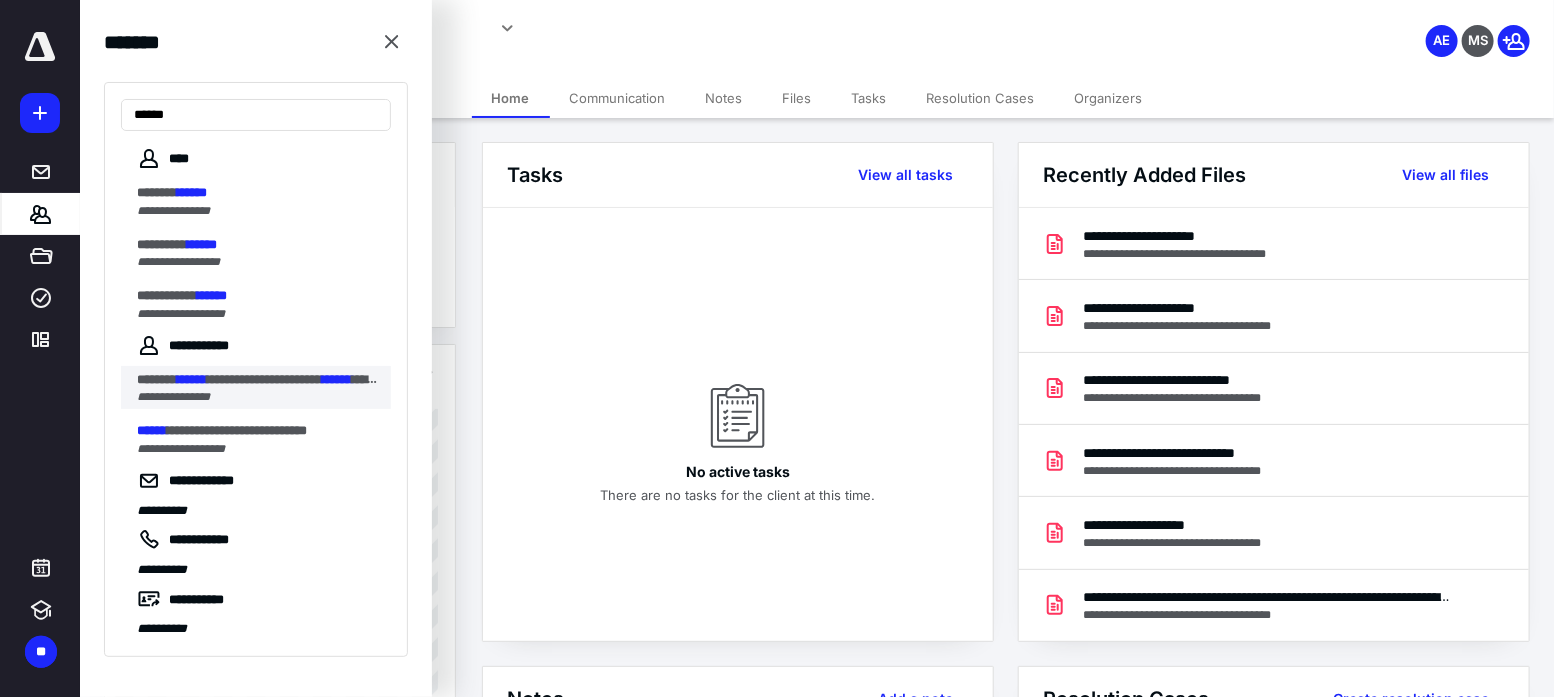 type on "******" 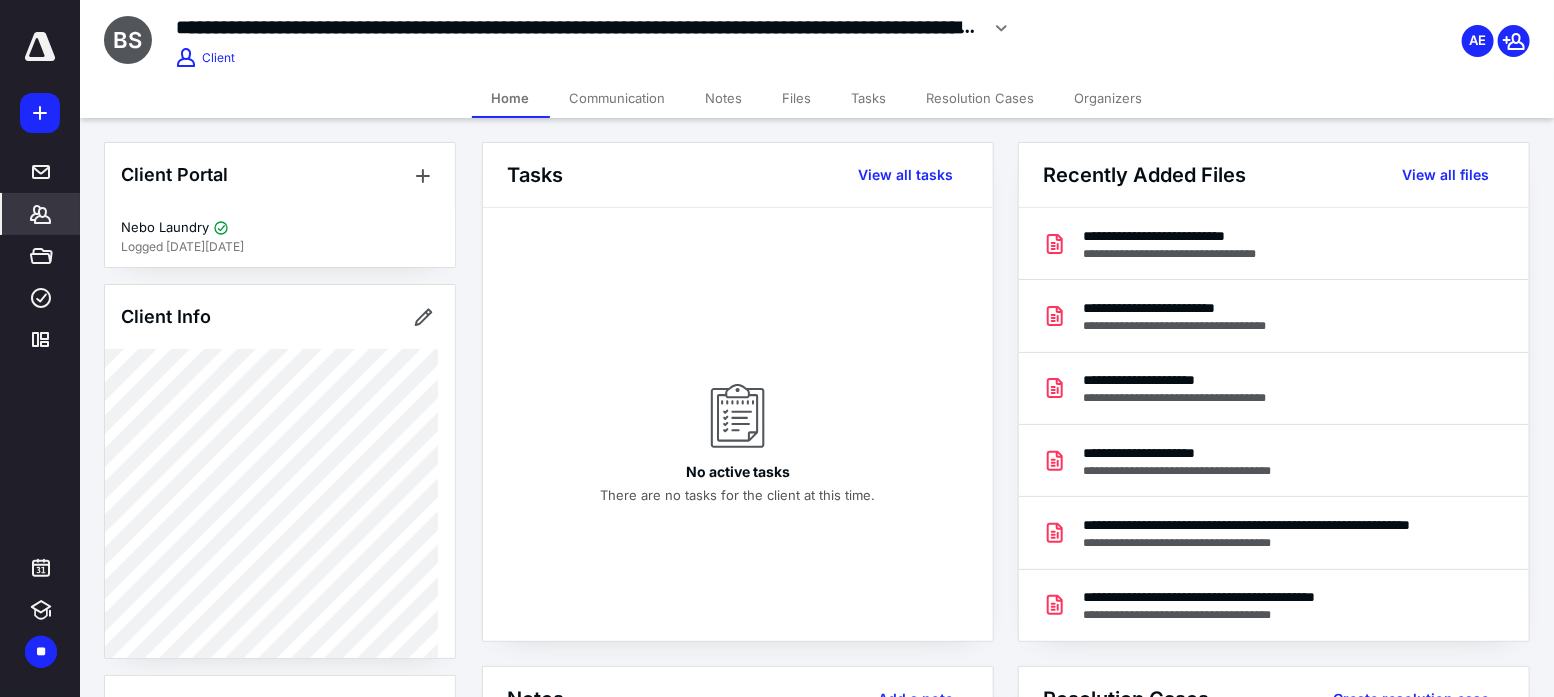 click on "*******" at bounding box center [41, 214] 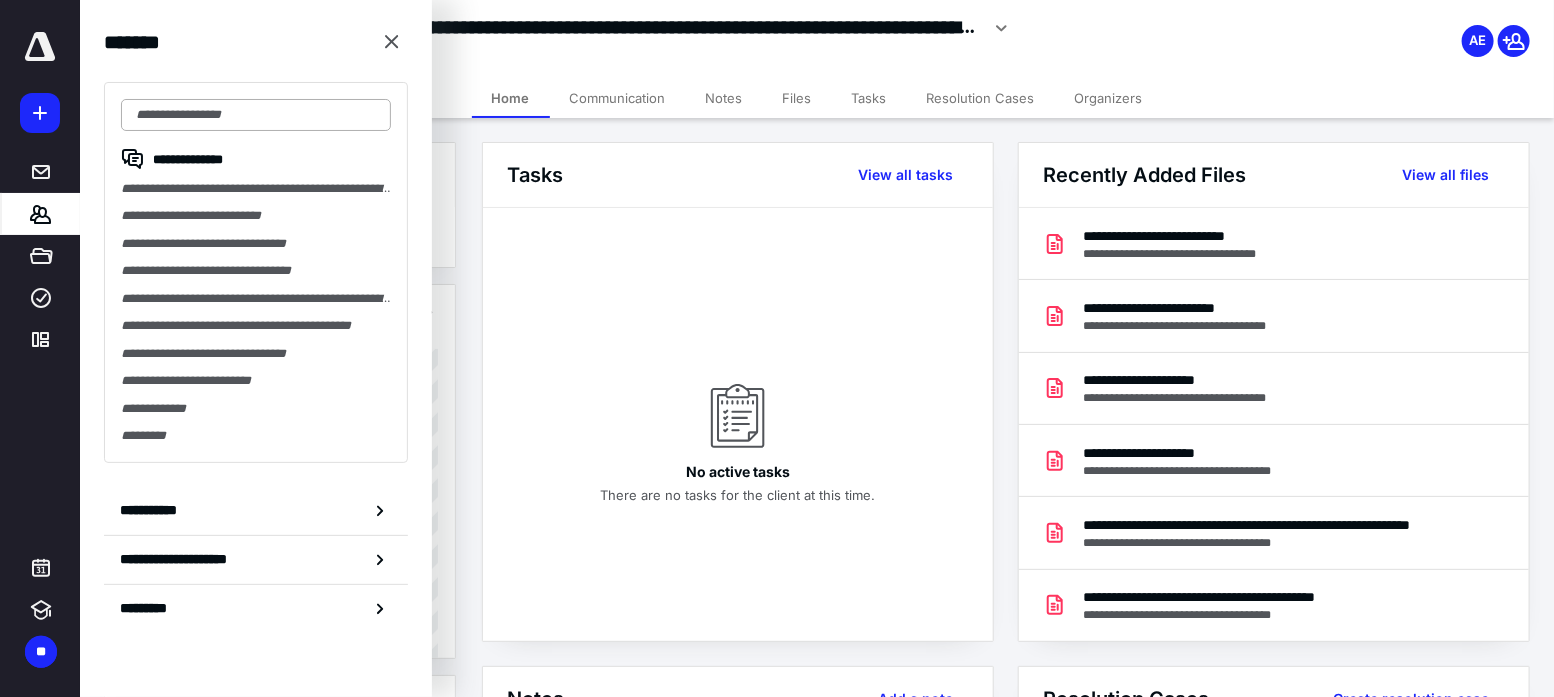 click at bounding box center (256, 115) 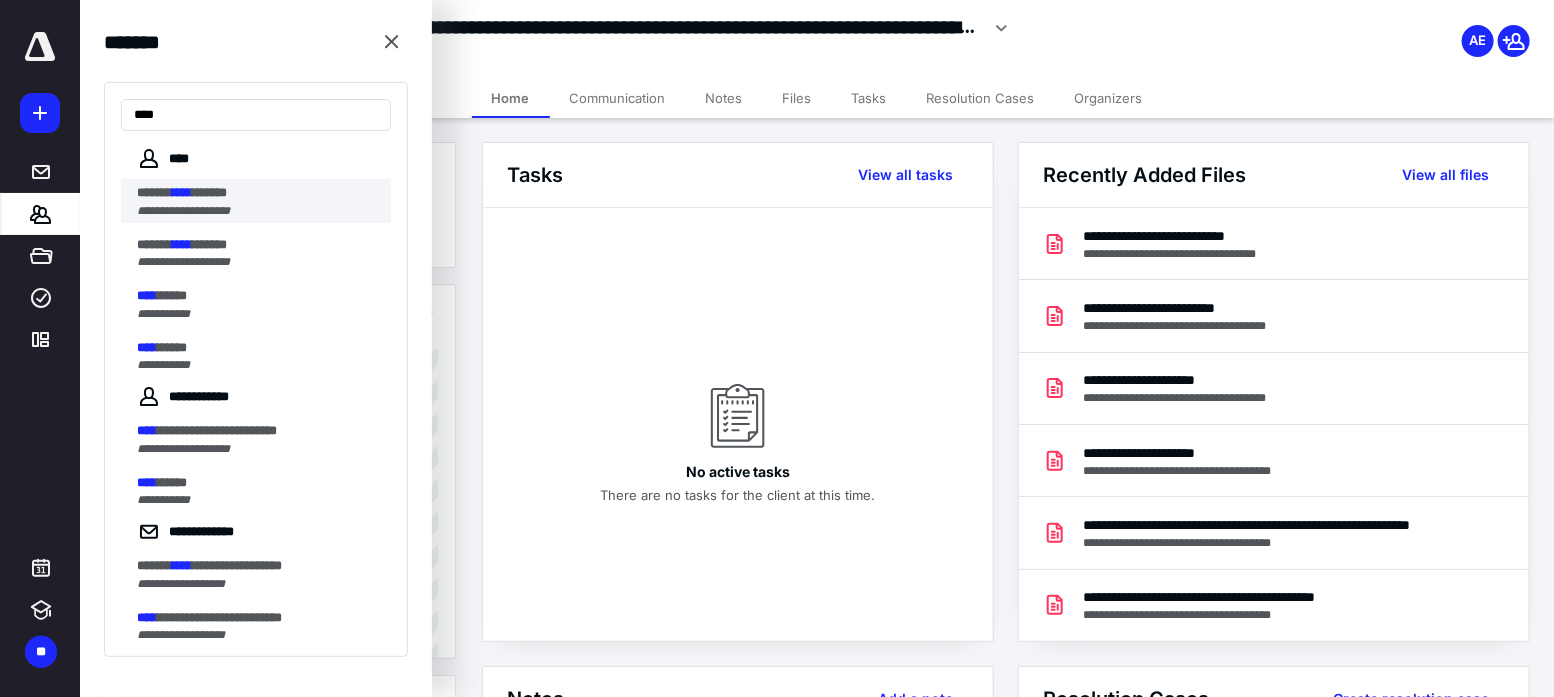 type on "****" 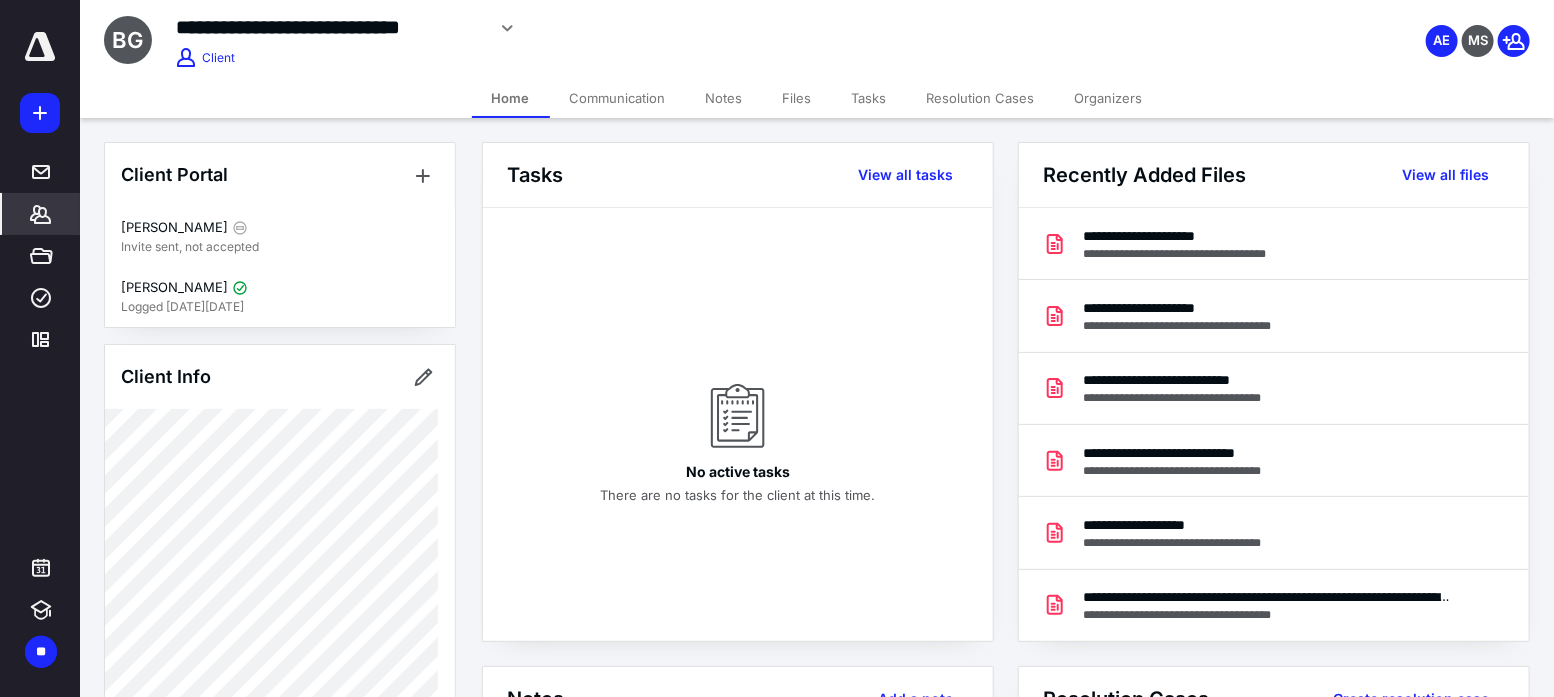 click on "Files" at bounding box center [797, 98] 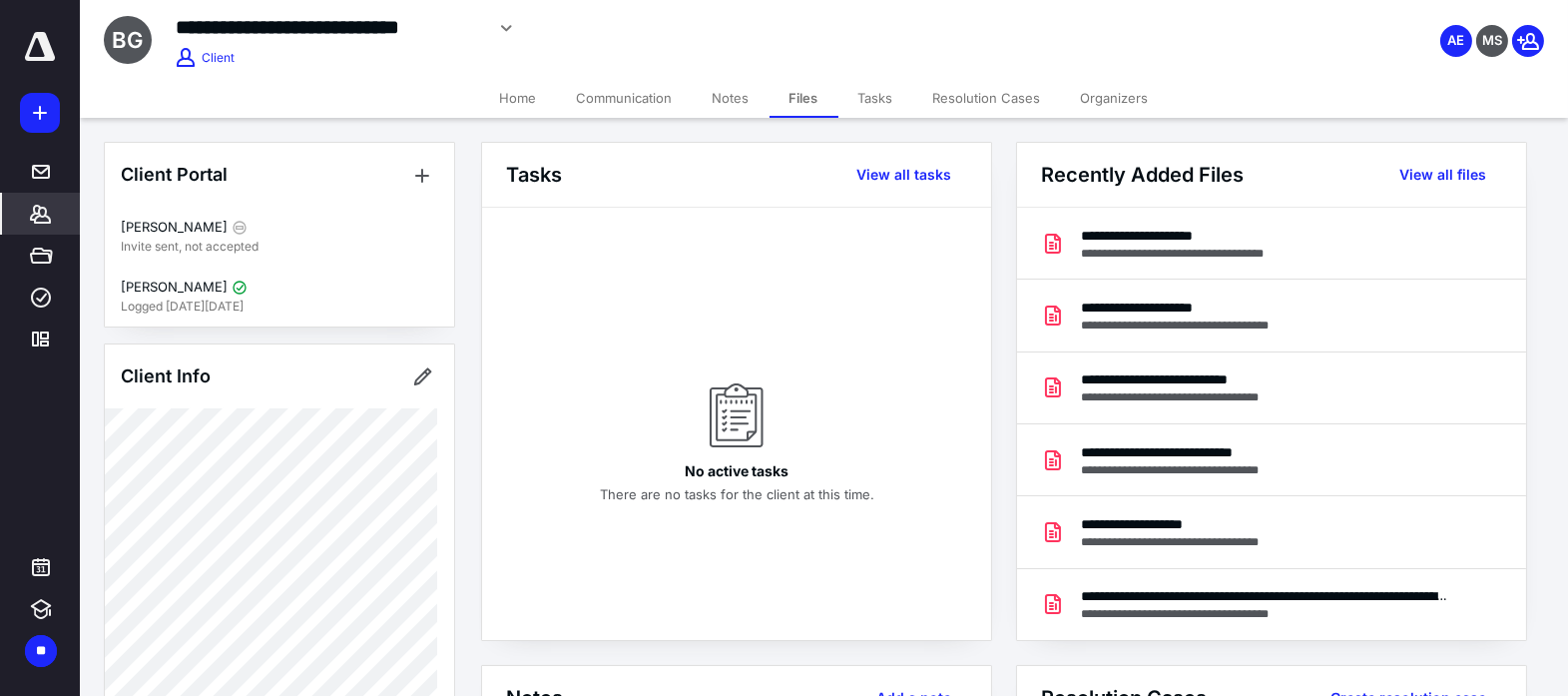 click on "Files" at bounding box center [803, 98] 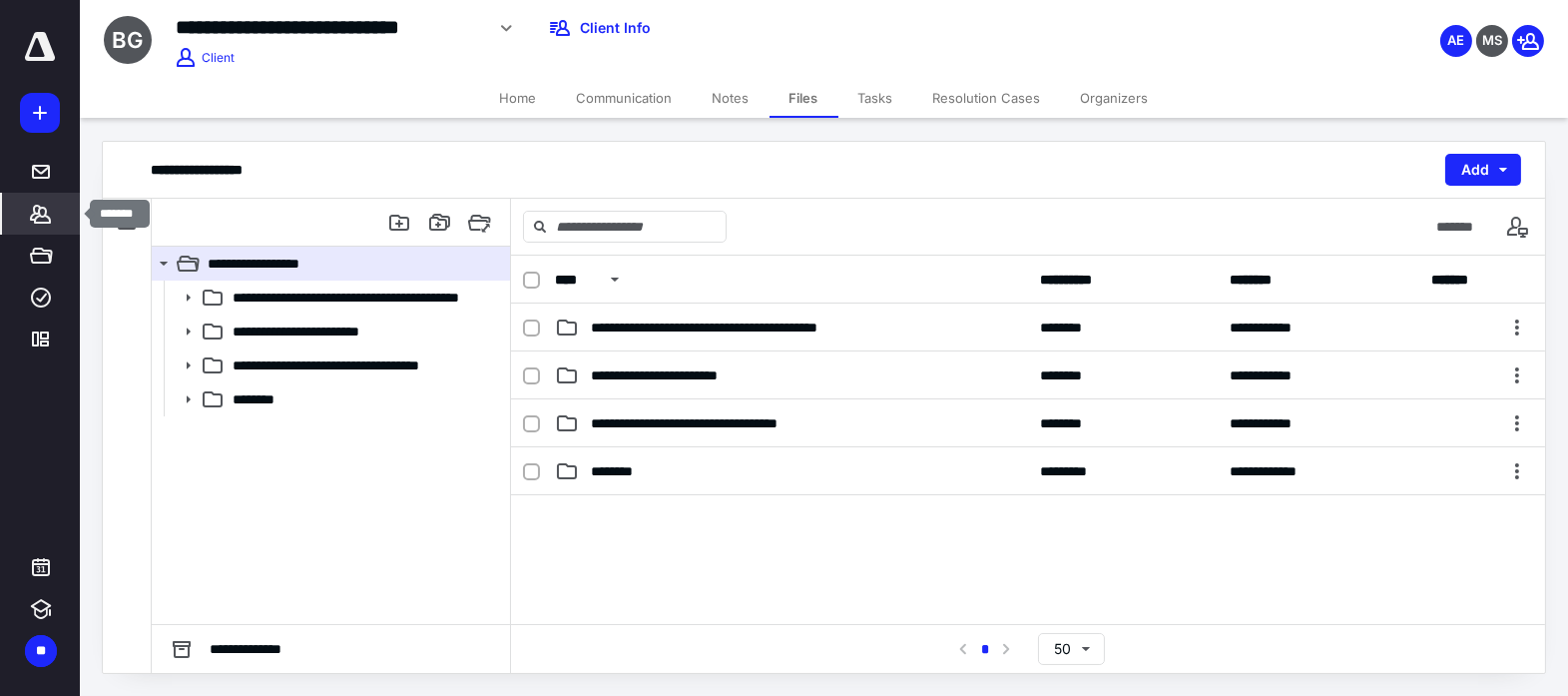 click 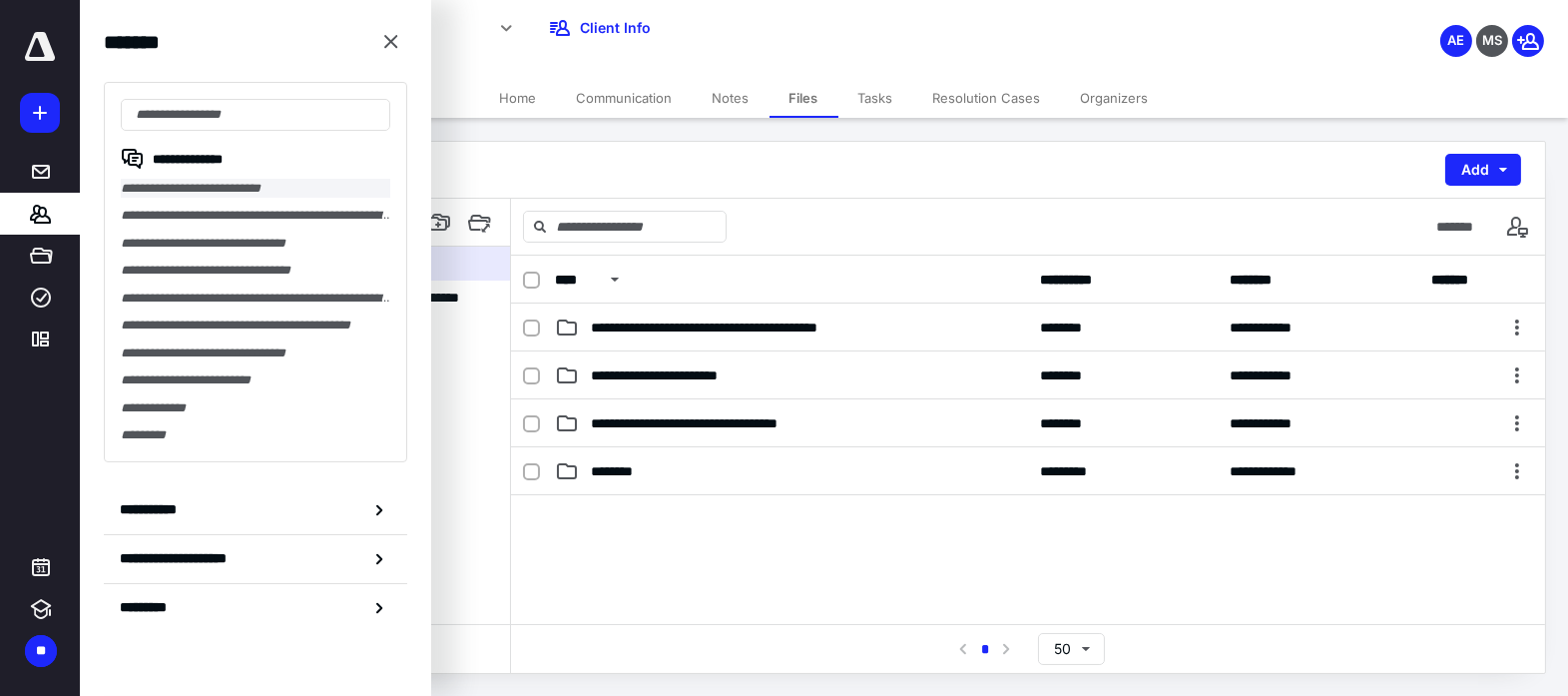 click on "**********" at bounding box center [256, 188] 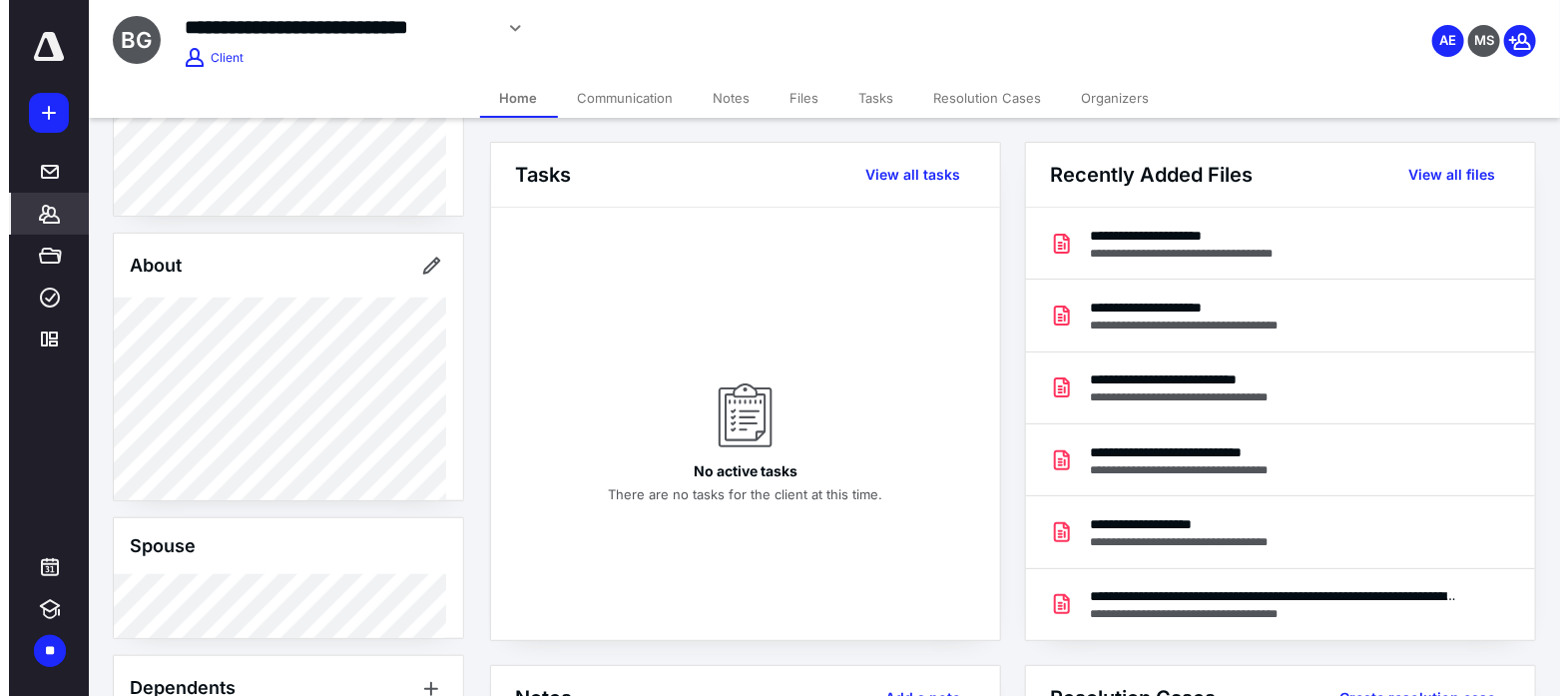 scroll, scrollTop: 554, scrollLeft: 0, axis: vertical 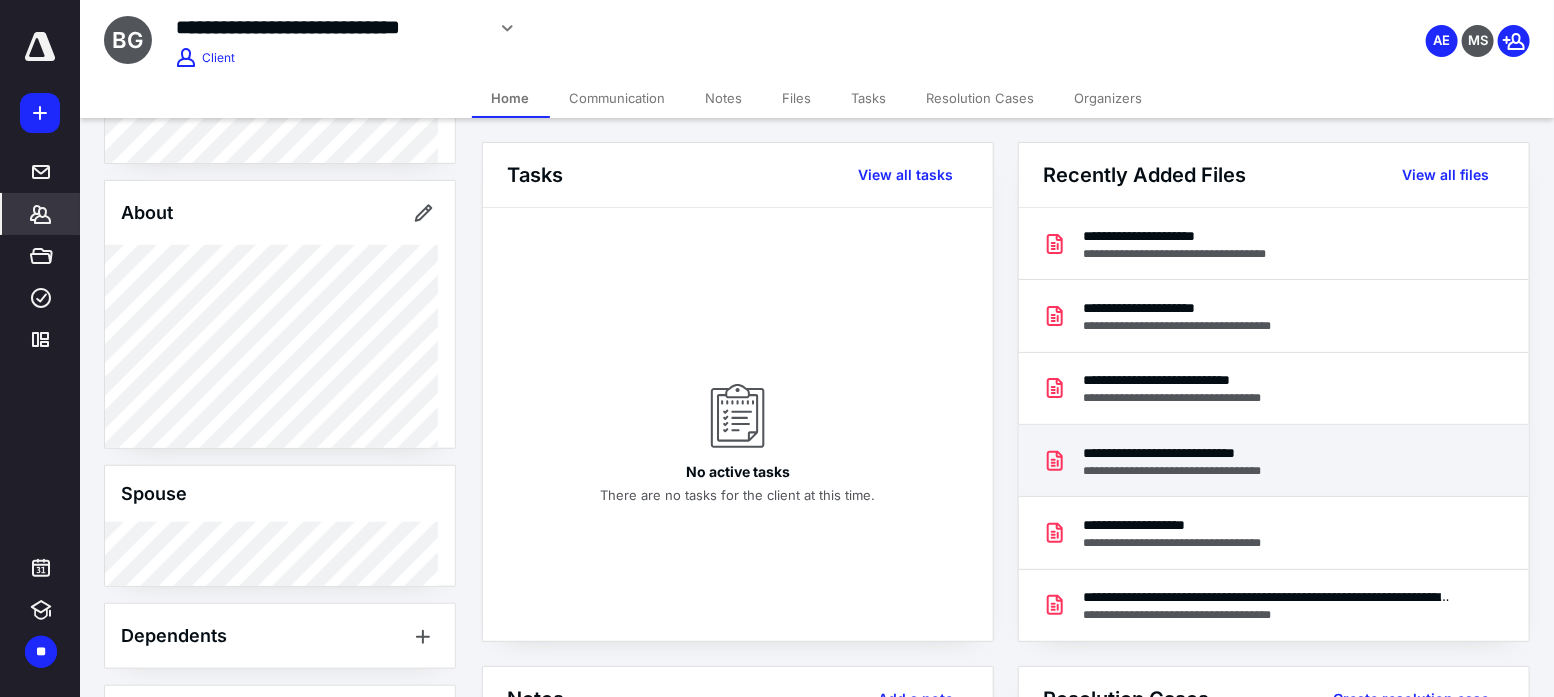click on "**********" at bounding box center (1274, 461) 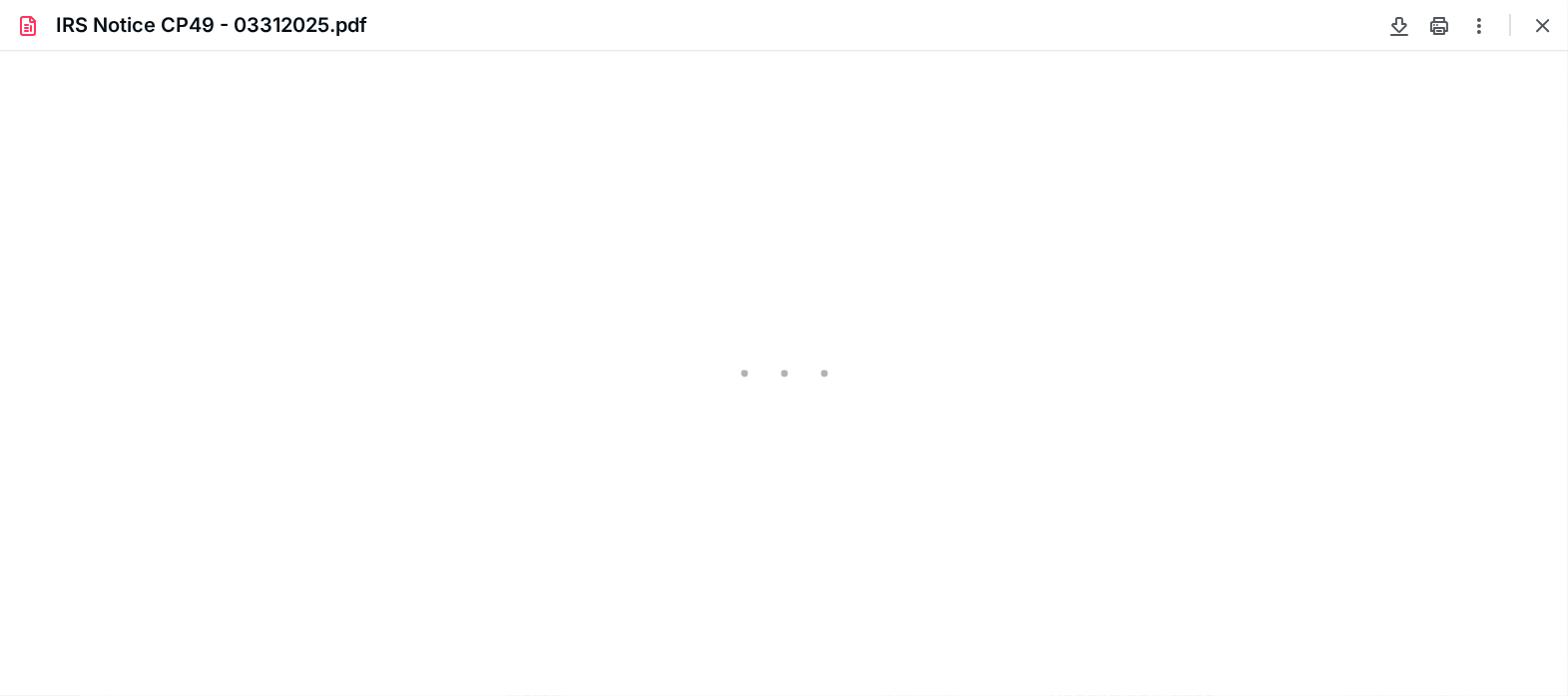 scroll, scrollTop: 0, scrollLeft: 0, axis: both 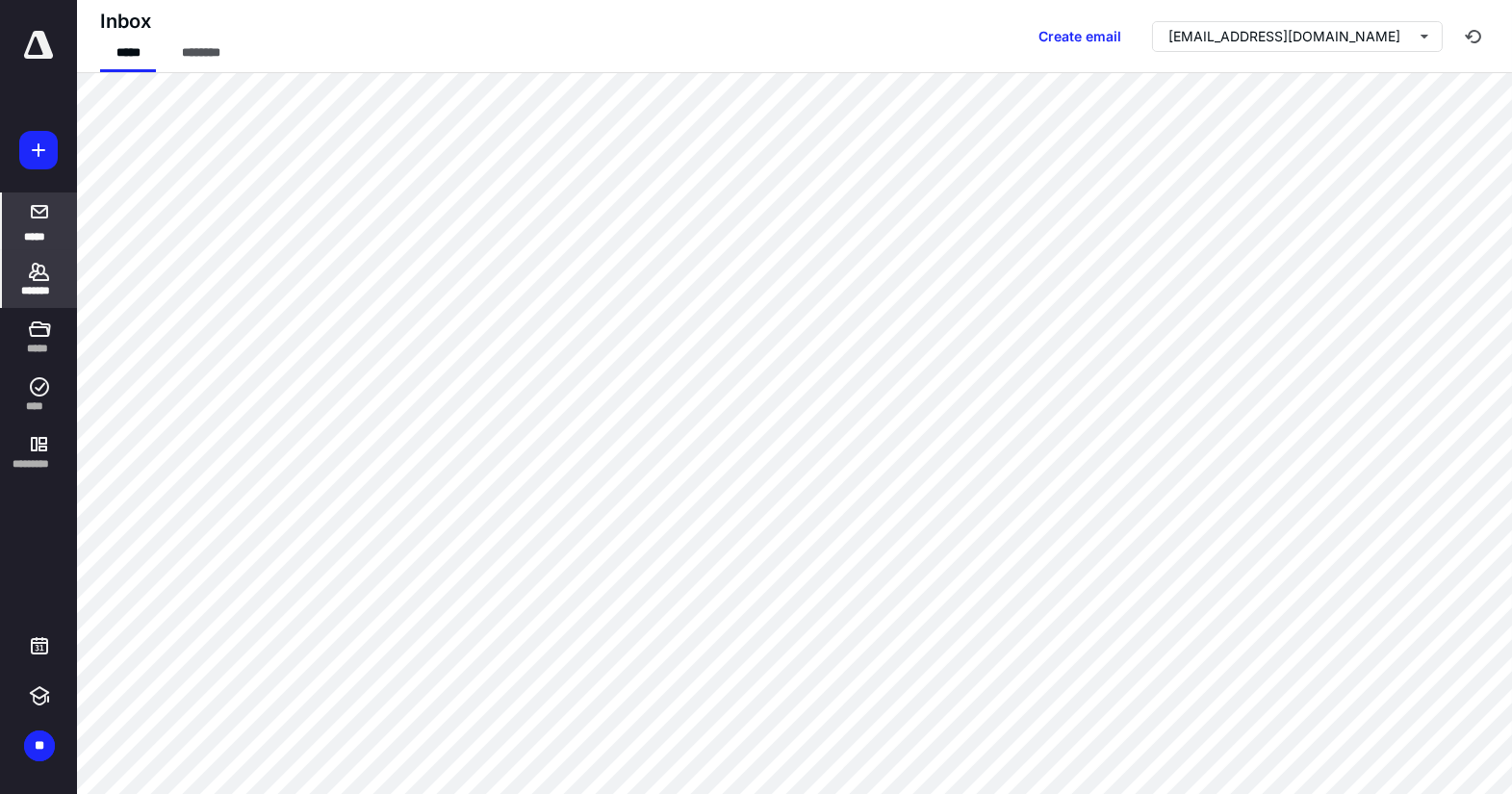 click 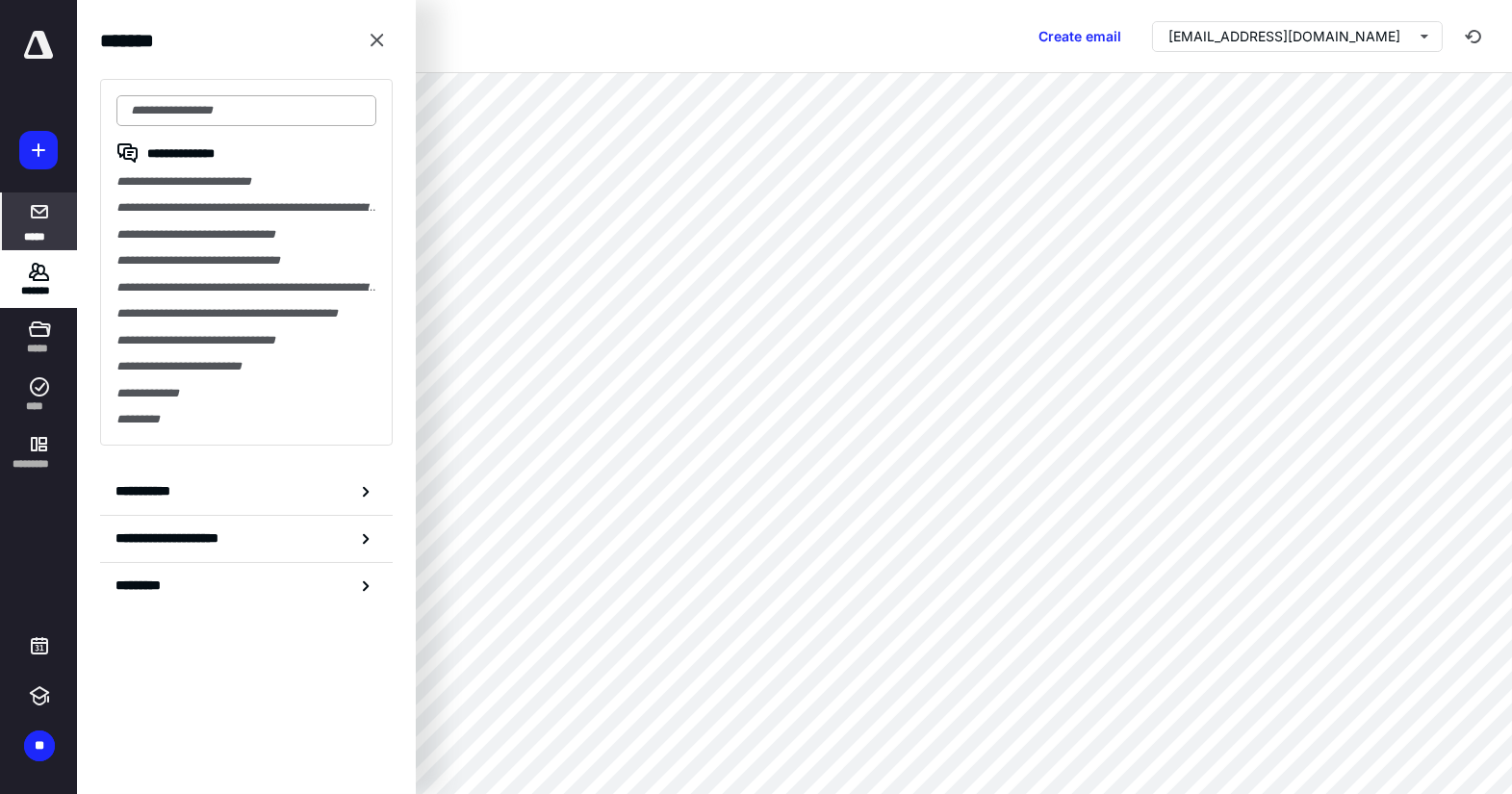 click at bounding box center (246, 111) 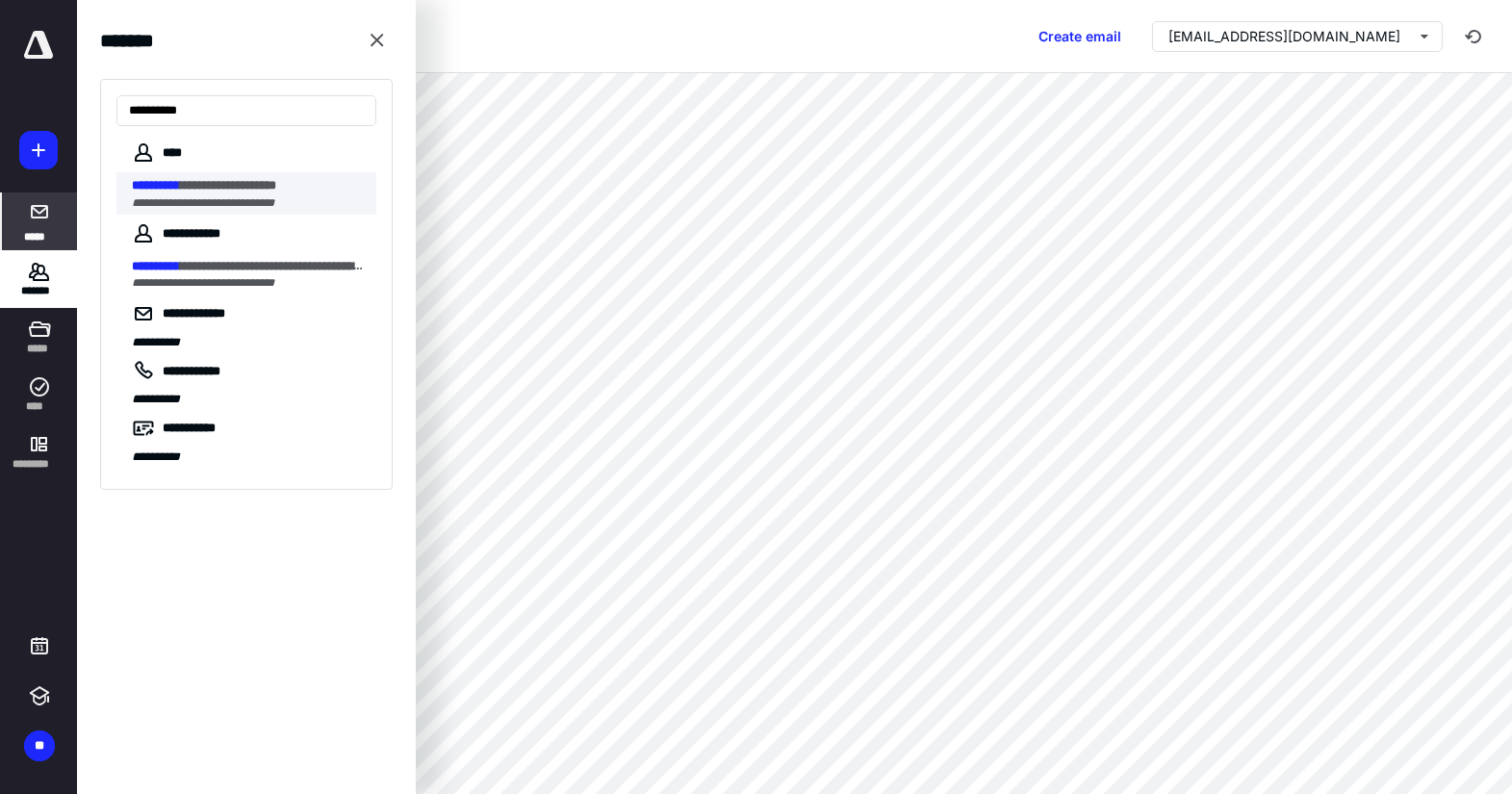 type on "**********" 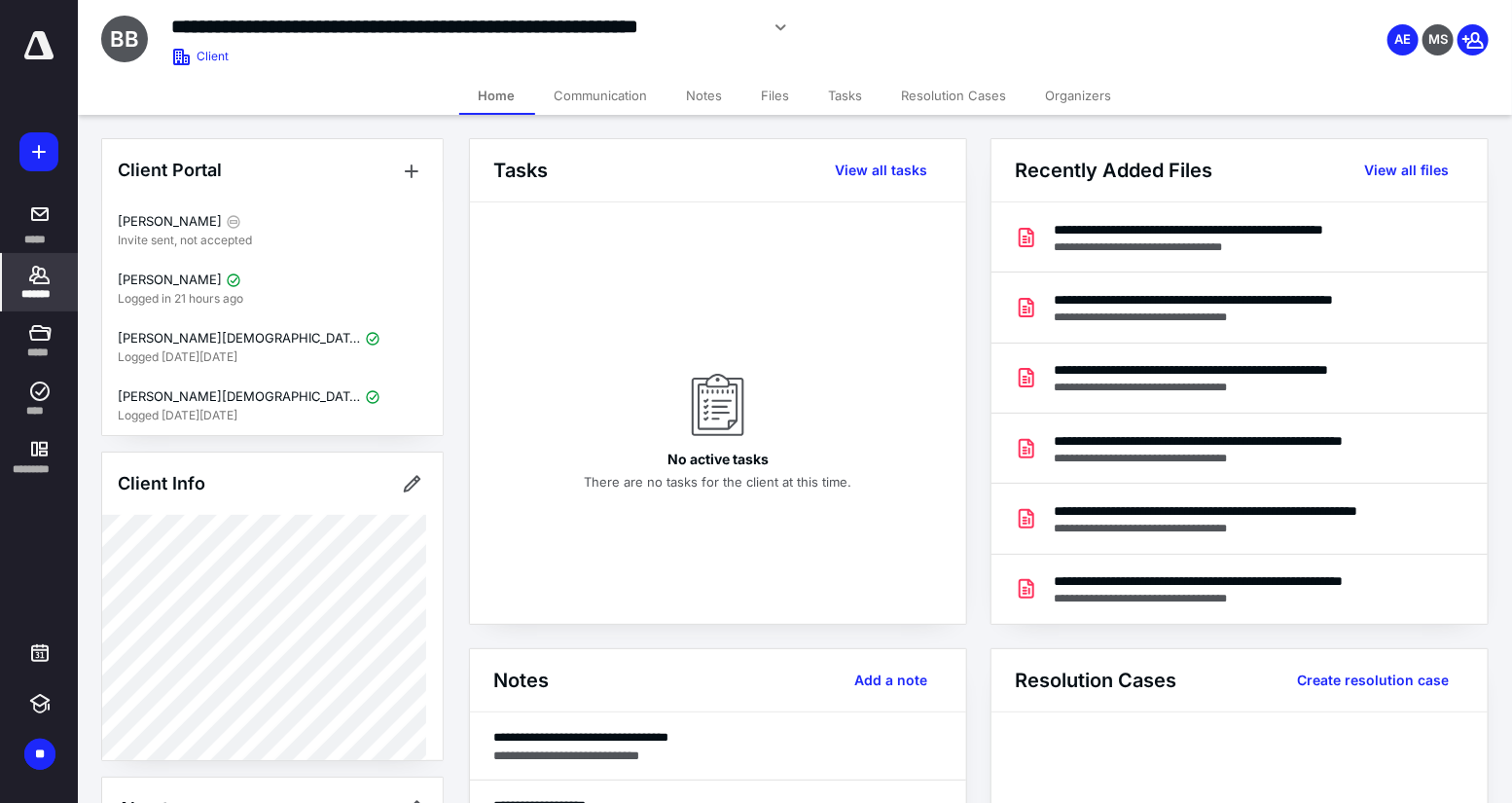 click 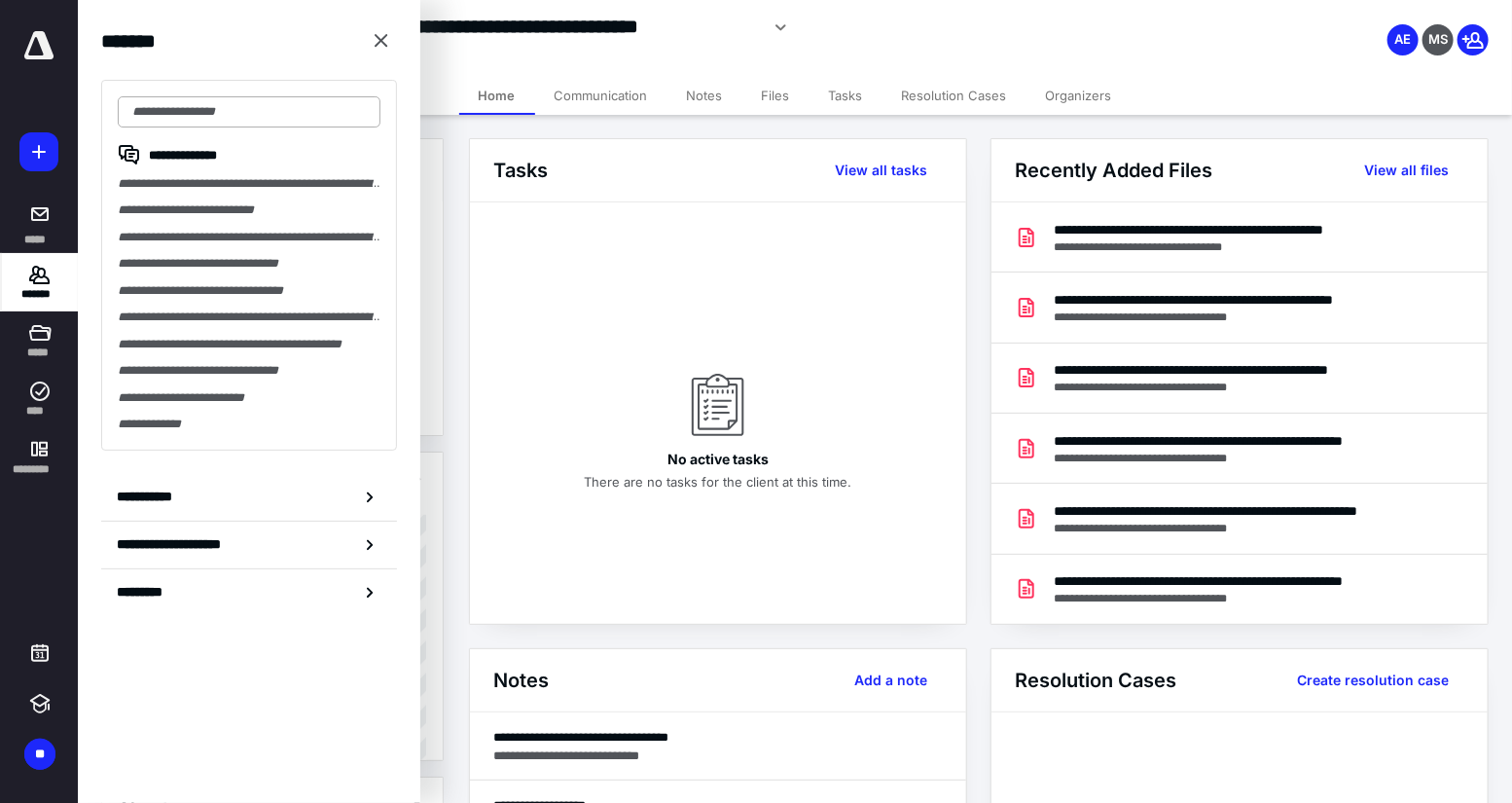 click at bounding box center (249, 112) 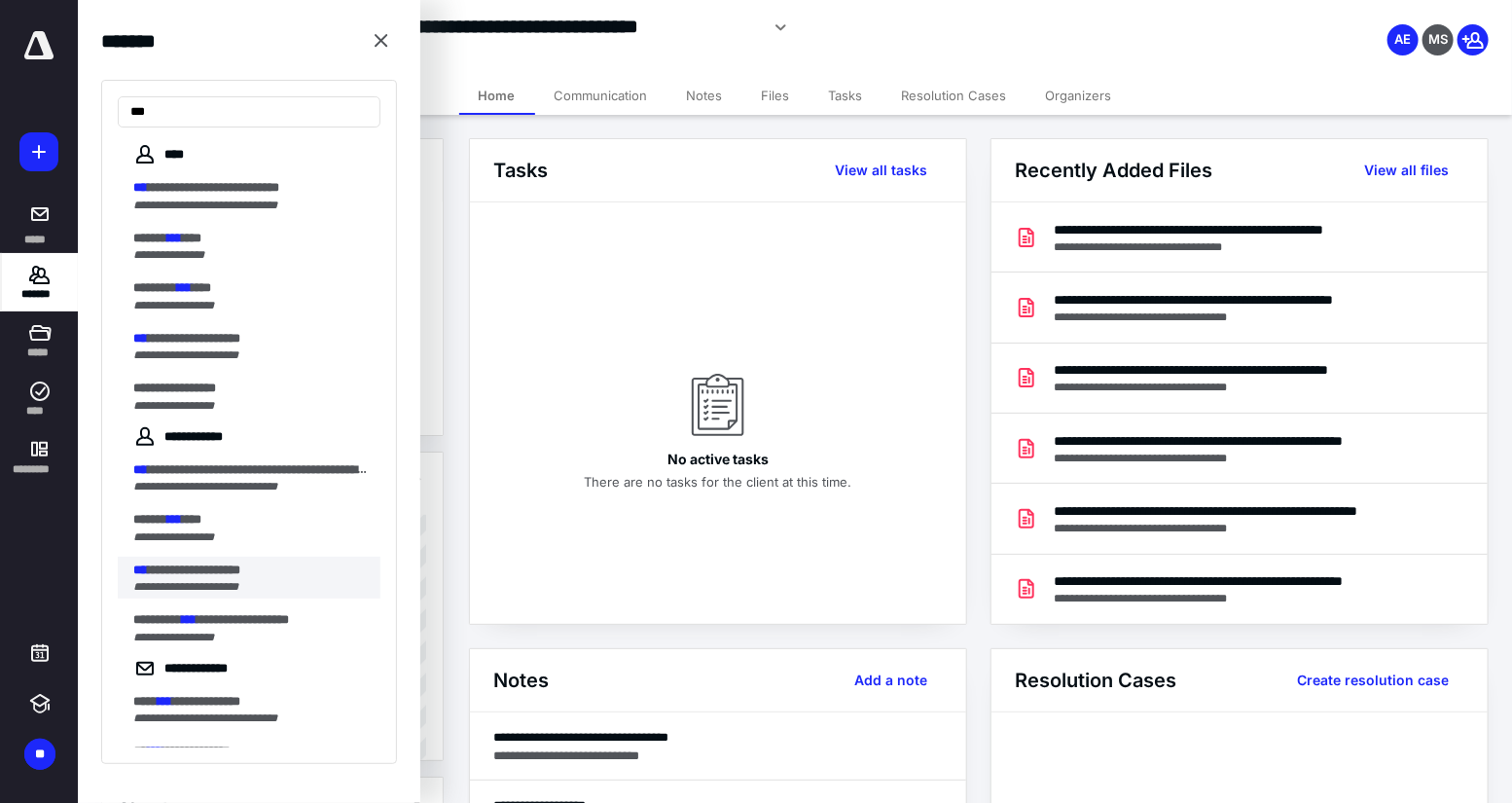 type on "***" 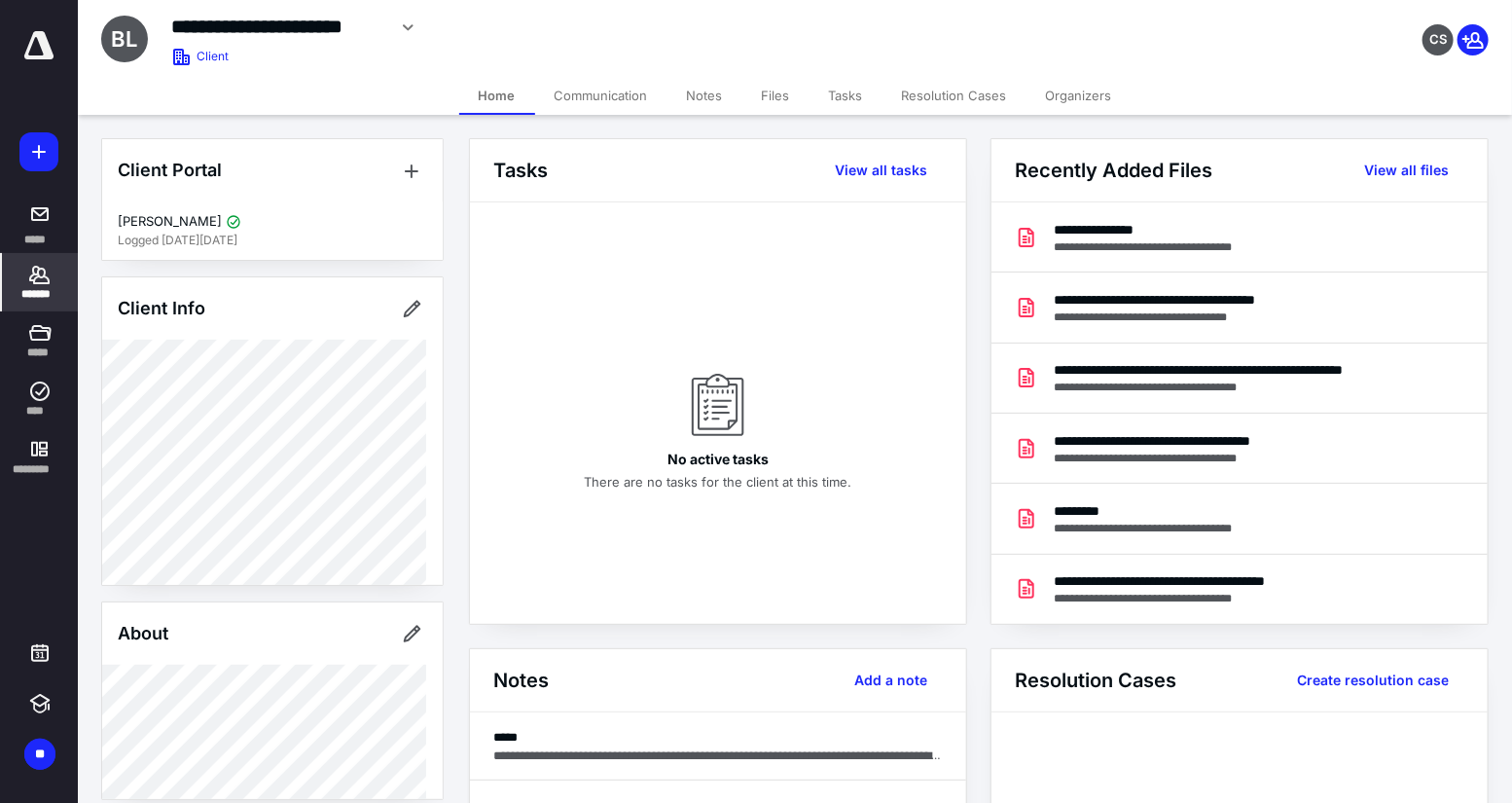 click 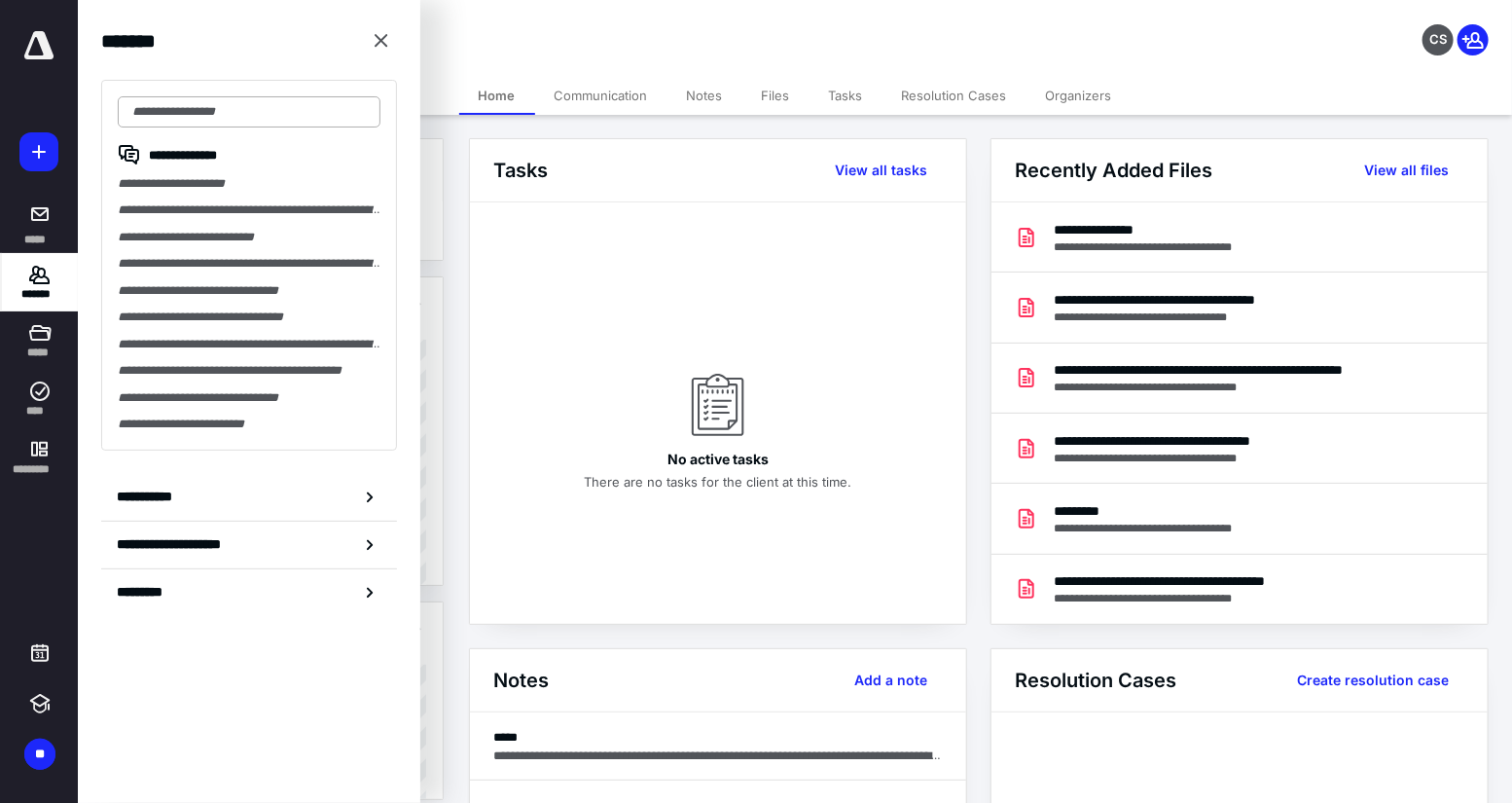 click at bounding box center (249, 112) 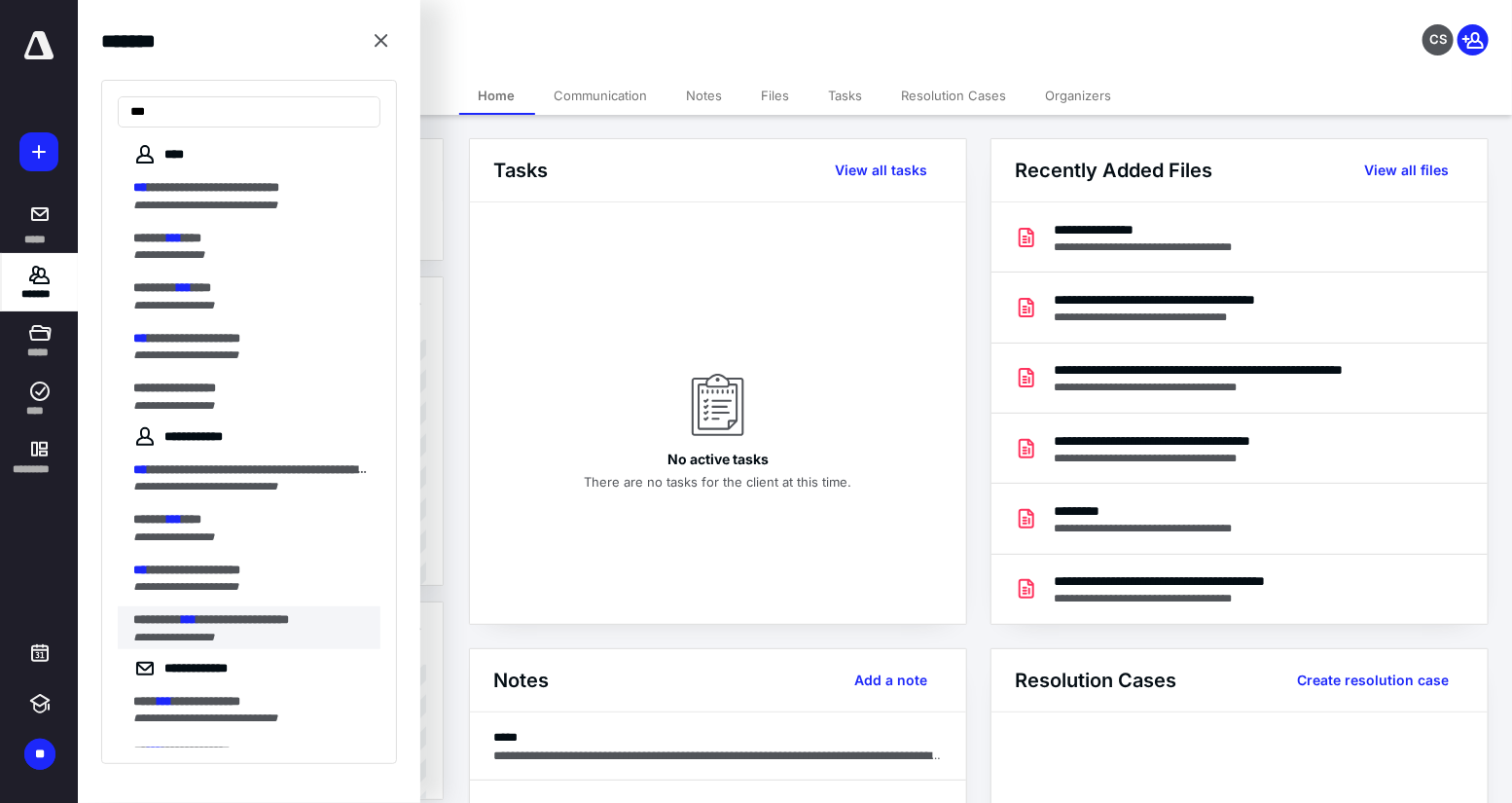 type on "***" 